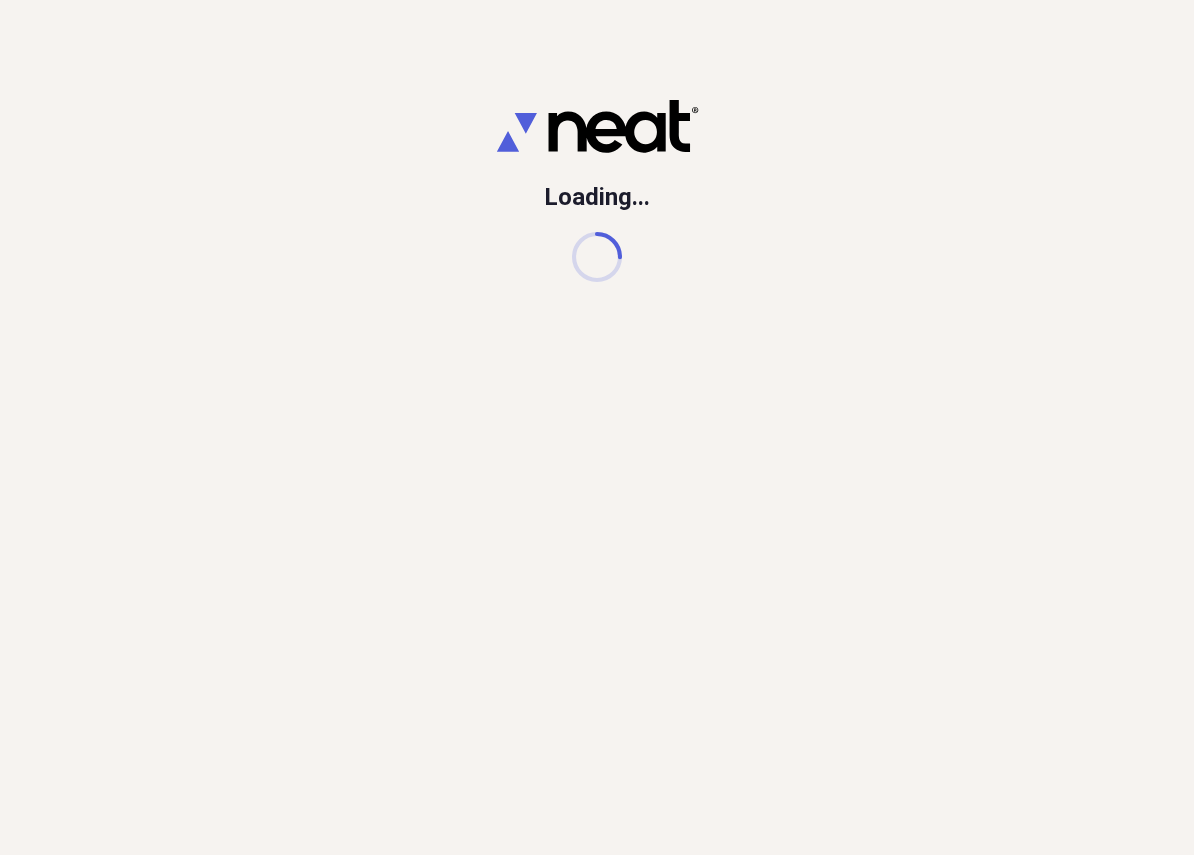 scroll, scrollTop: 0, scrollLeft: 0, axis: both 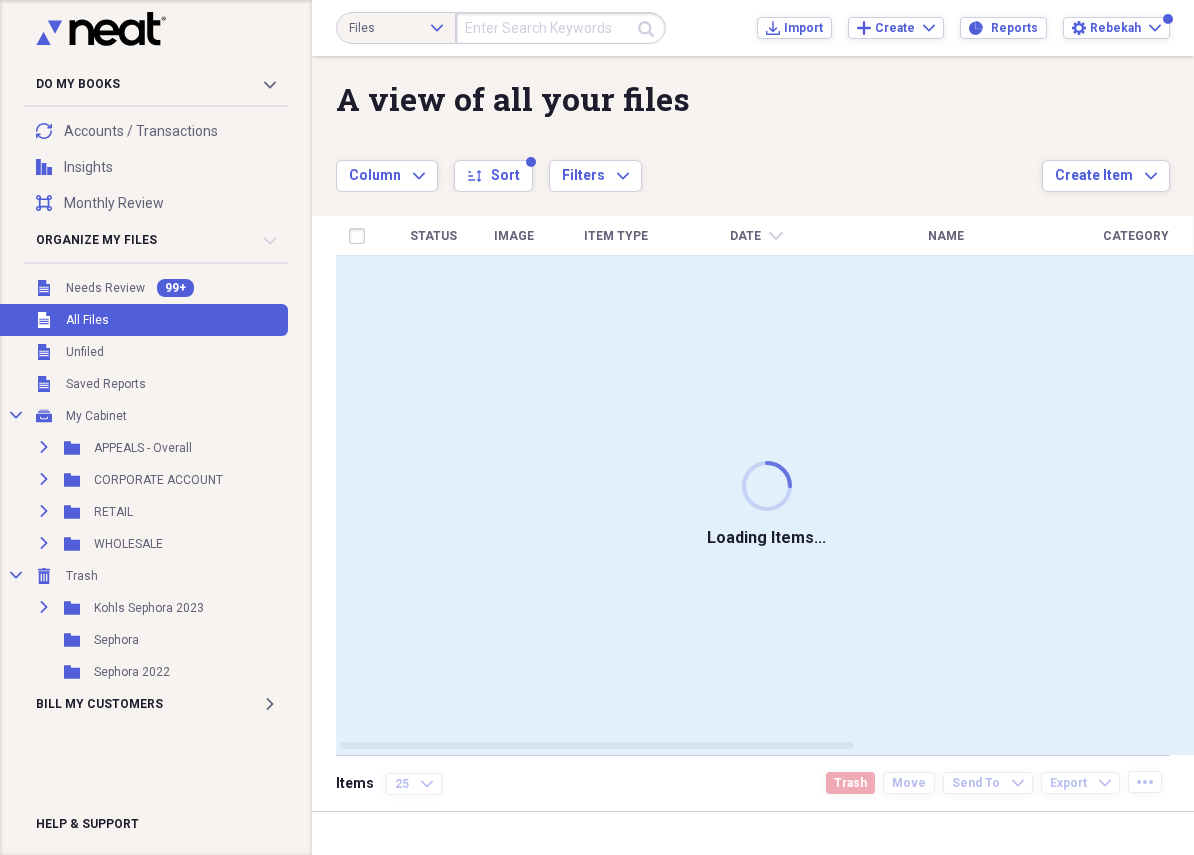 click at bounding box center (561, 28) 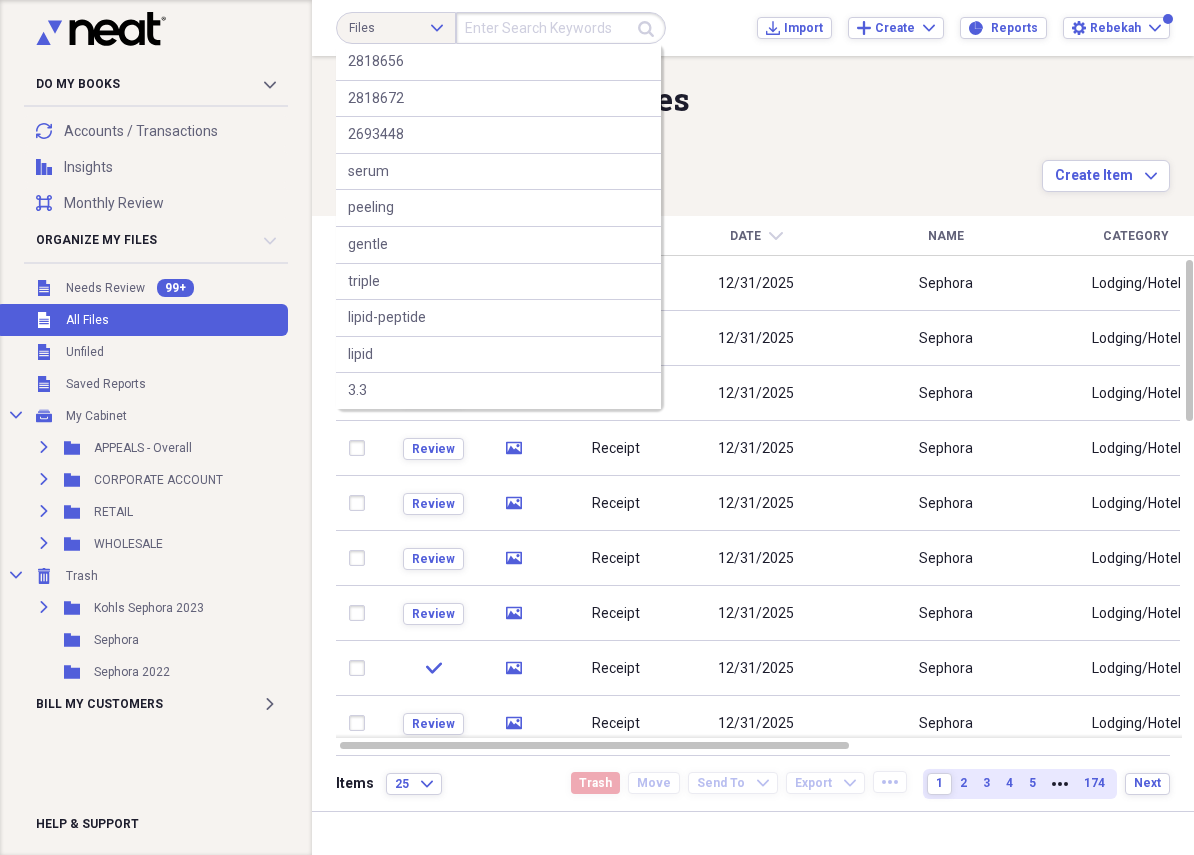 paste on "2480838" 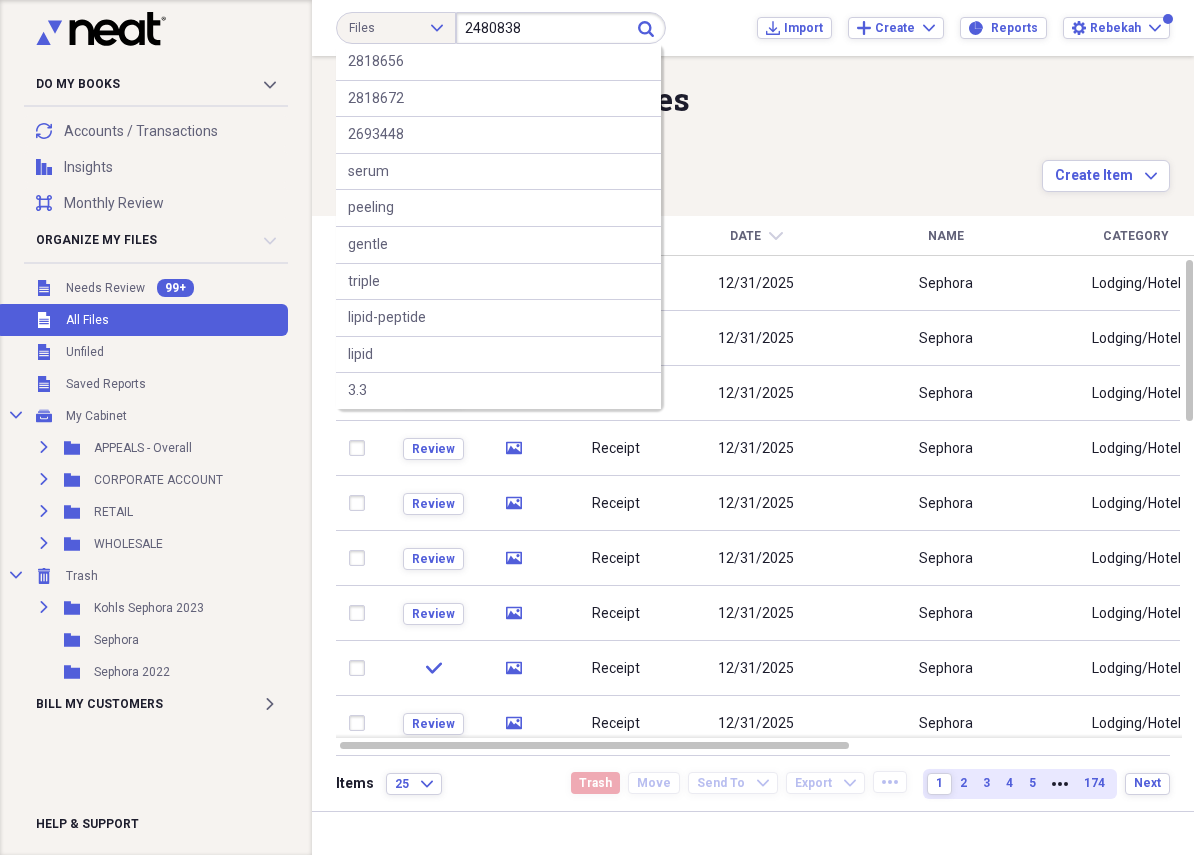 type on "2480838" 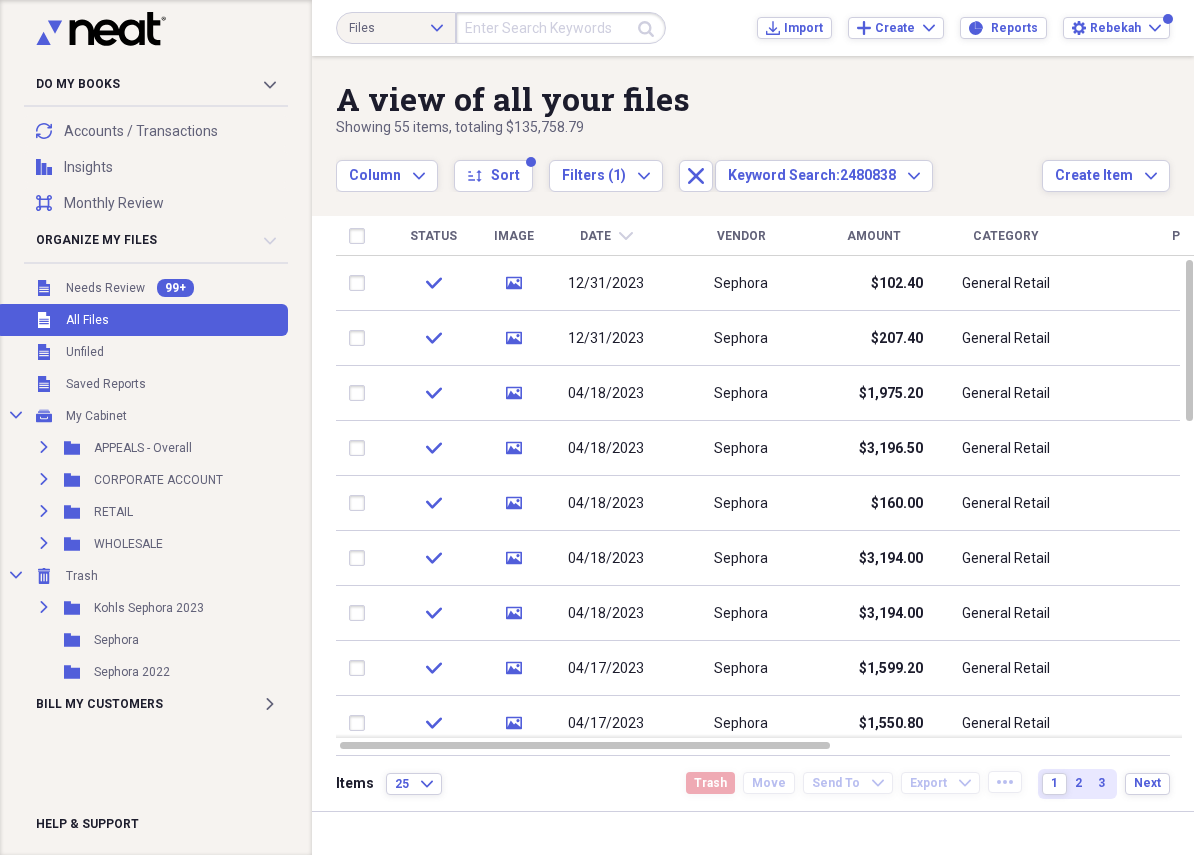 click at bounding box center [561, 28] 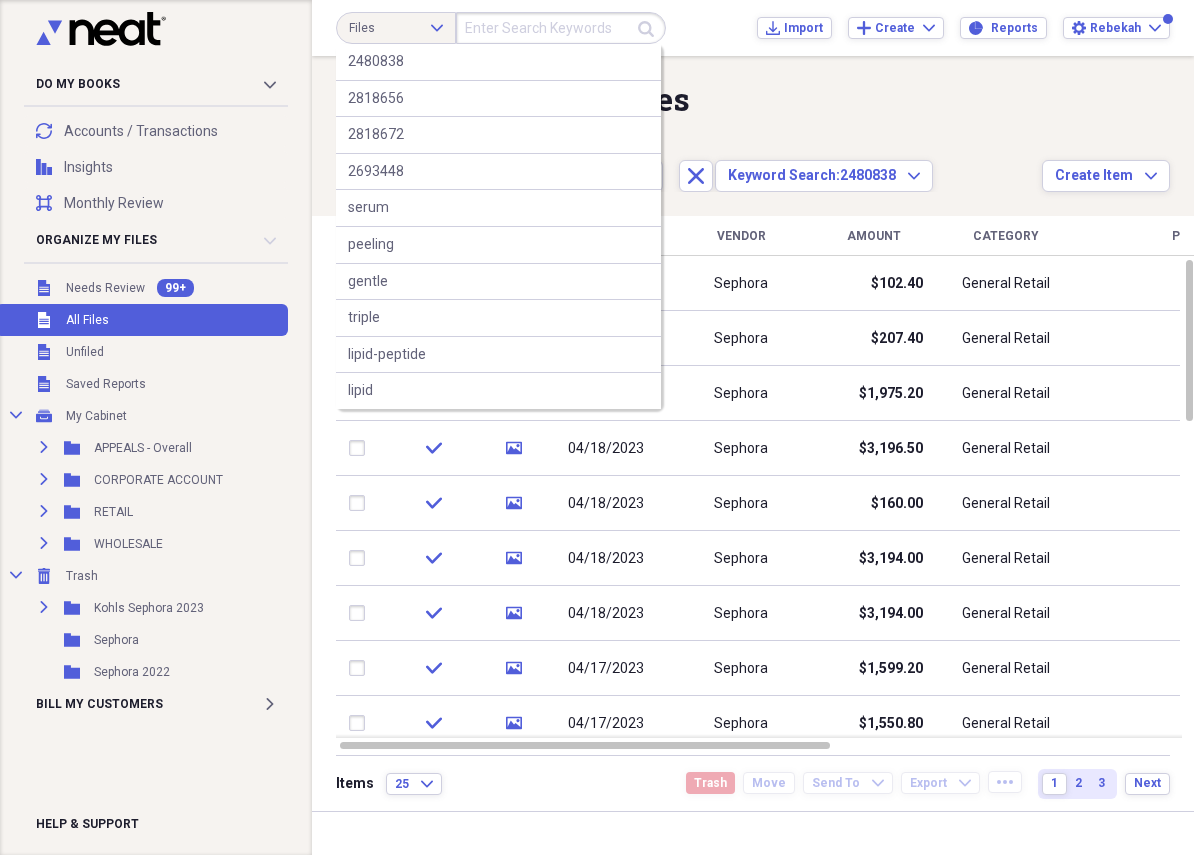 paste on "2480838" 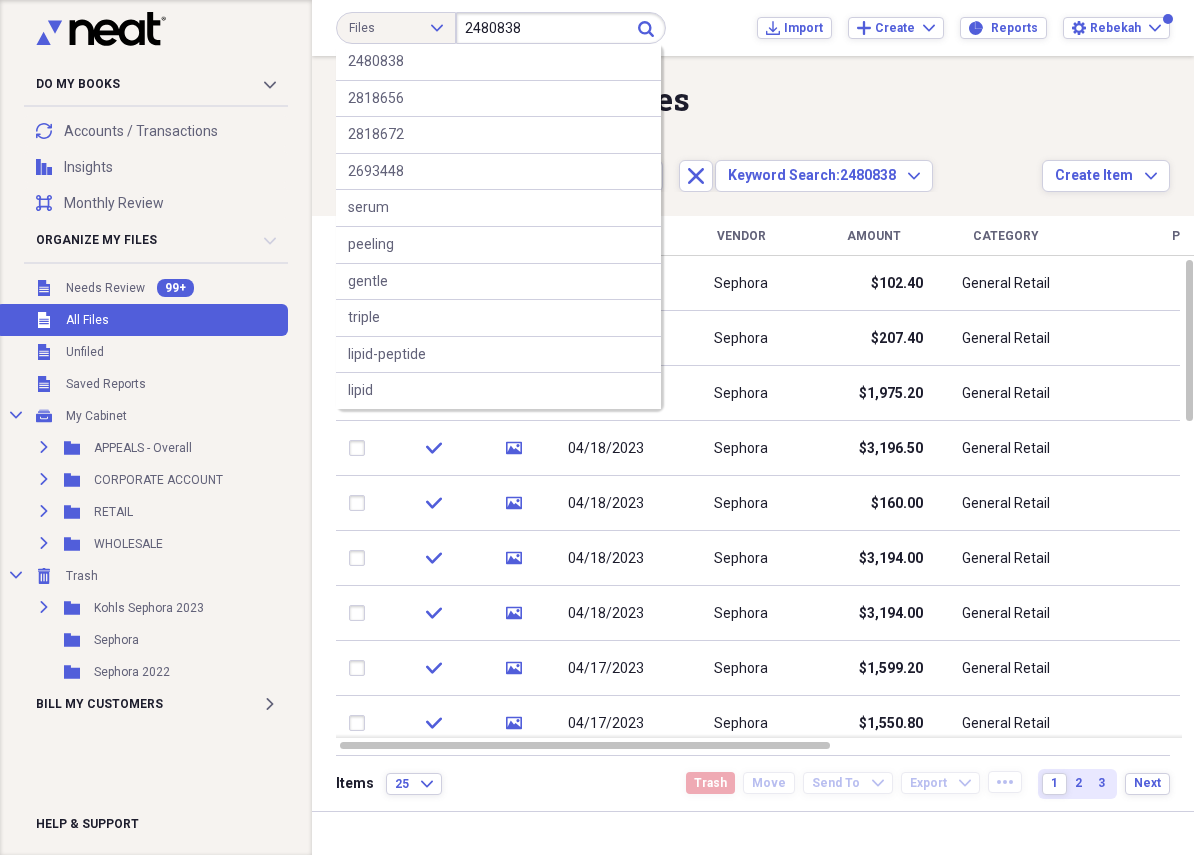 click on "2480838" at bounding box center (561, 28) 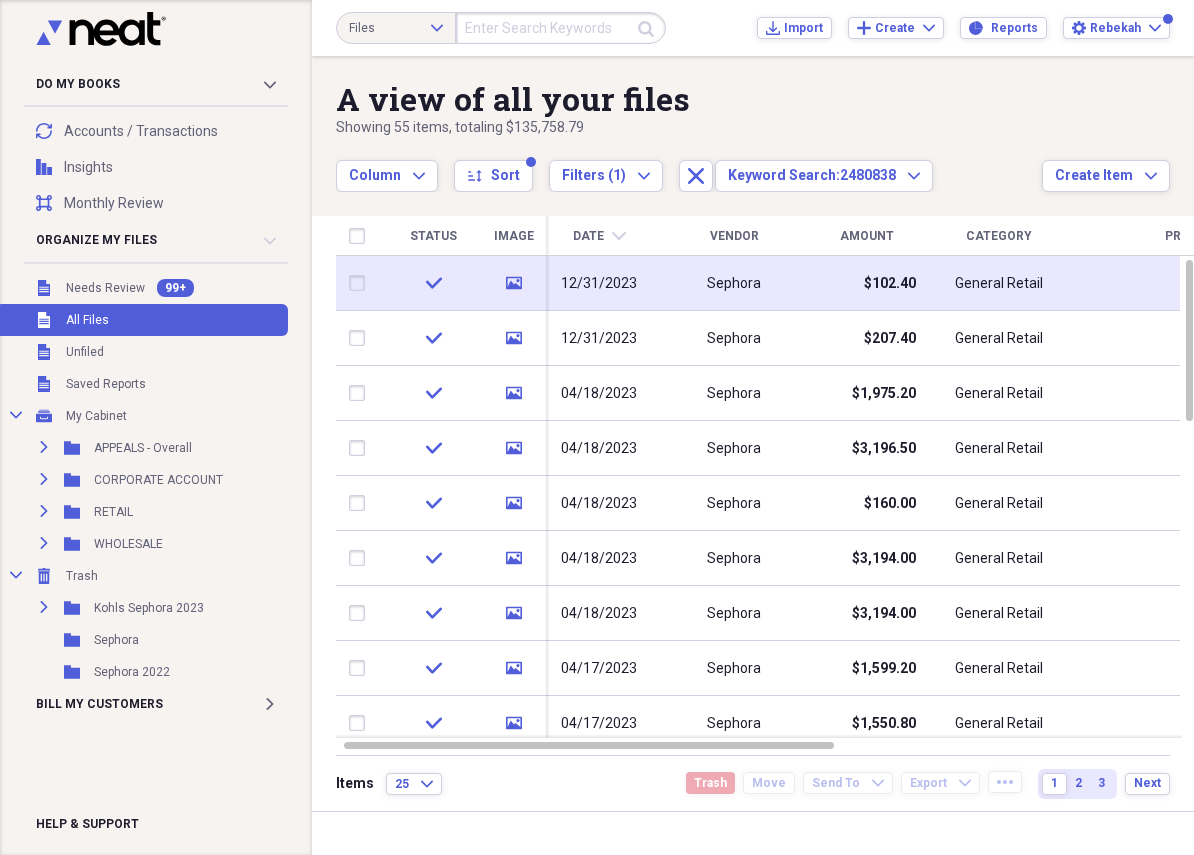 click on "Sephora" at bounding box center (734, 283) 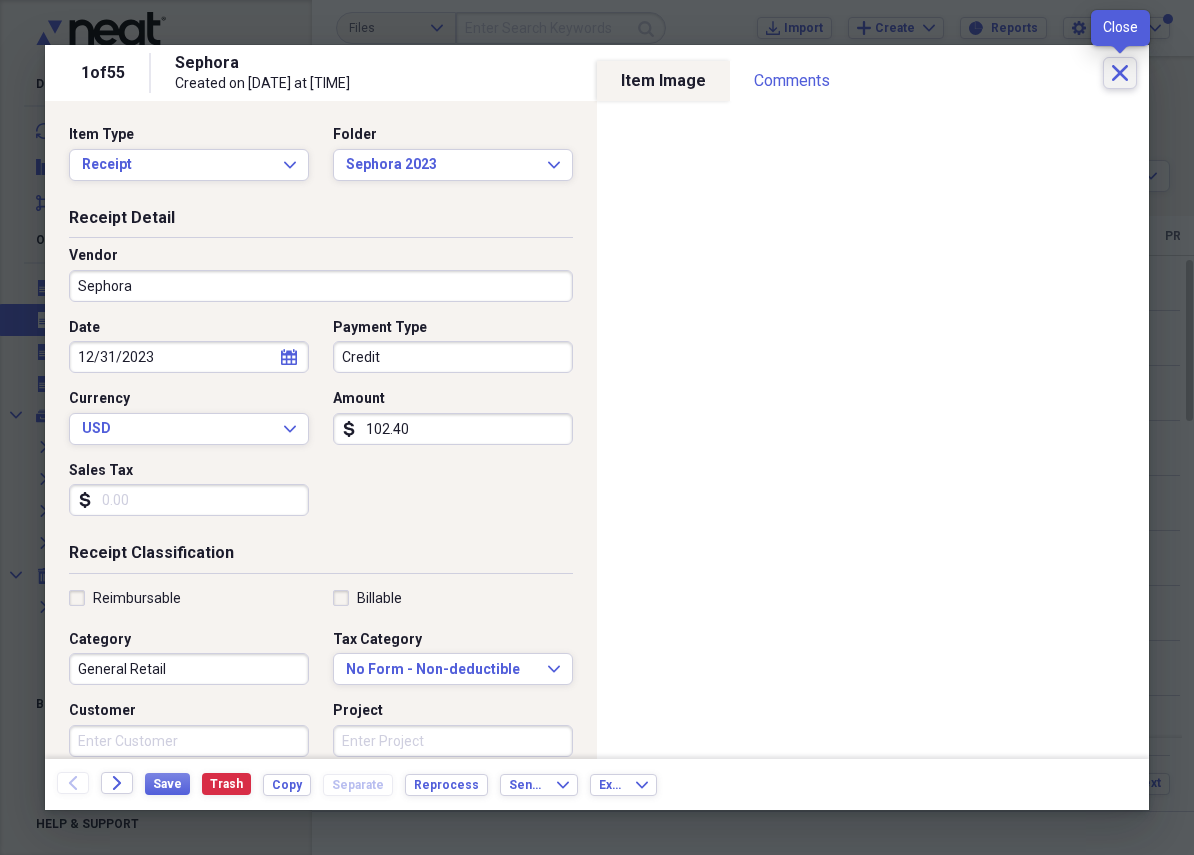 click on "Close" 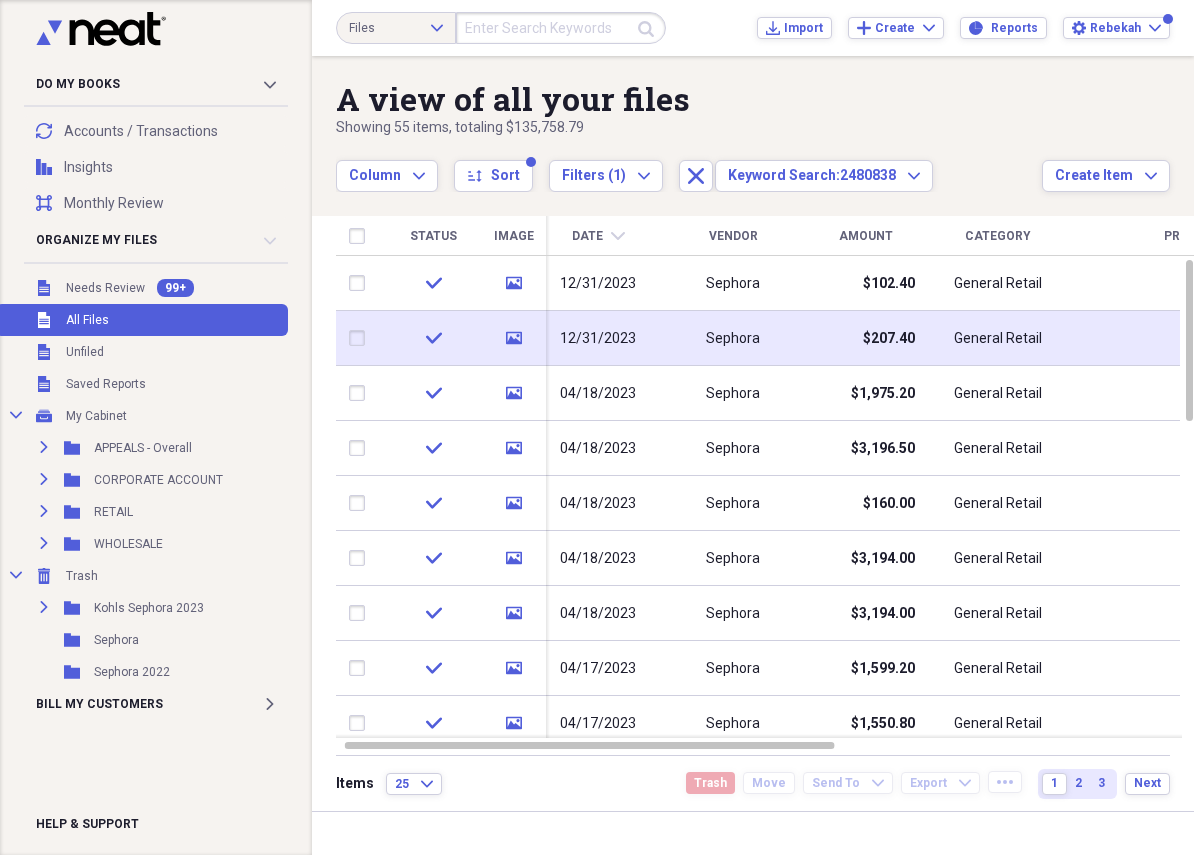 click on "Sephora" at bounding box center (733, 338) 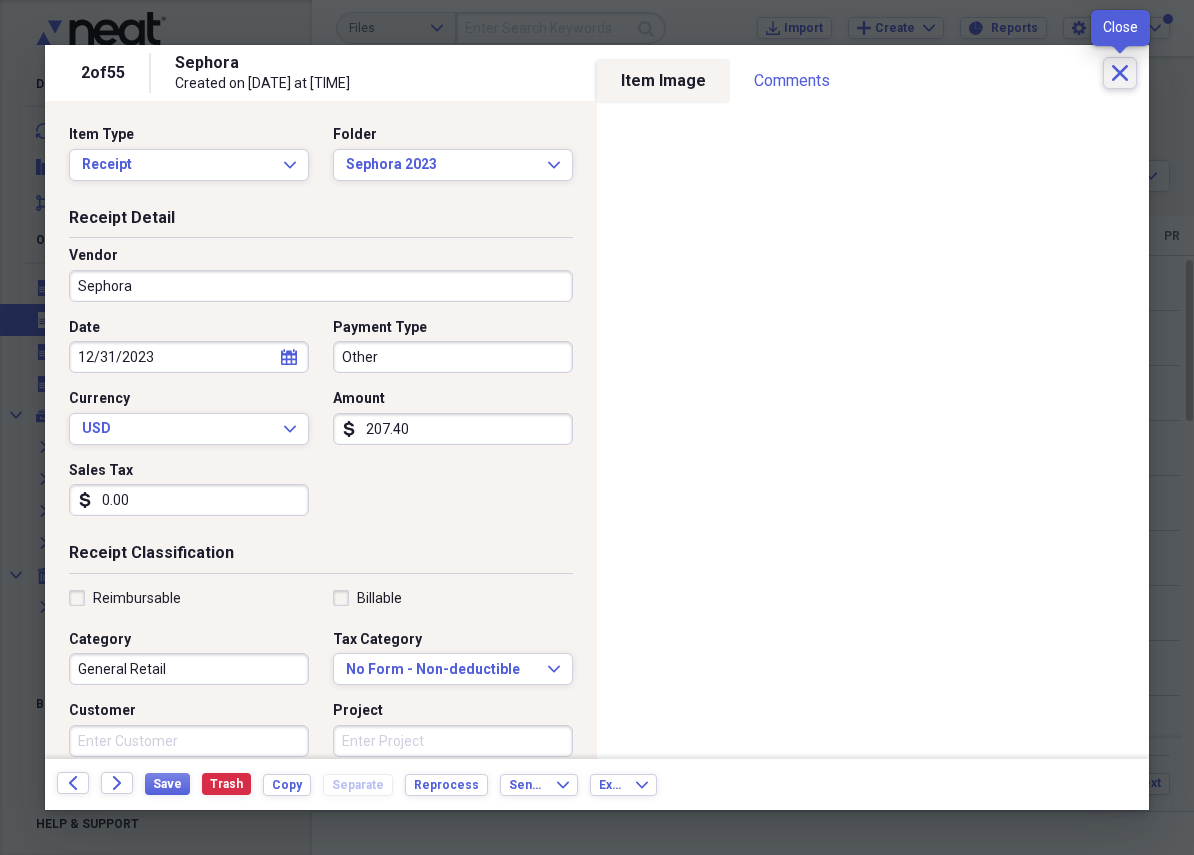 click 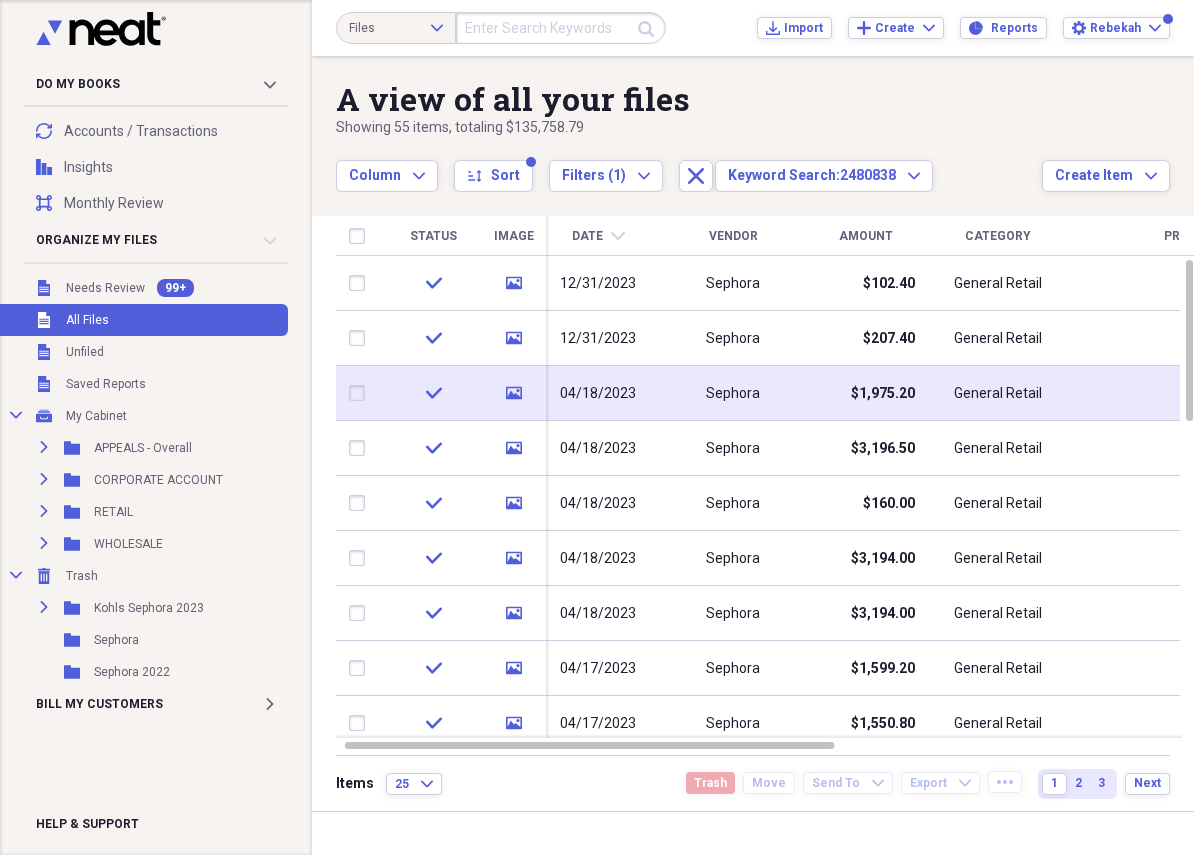 click on "Sephora" at bounding box center [733, 393] 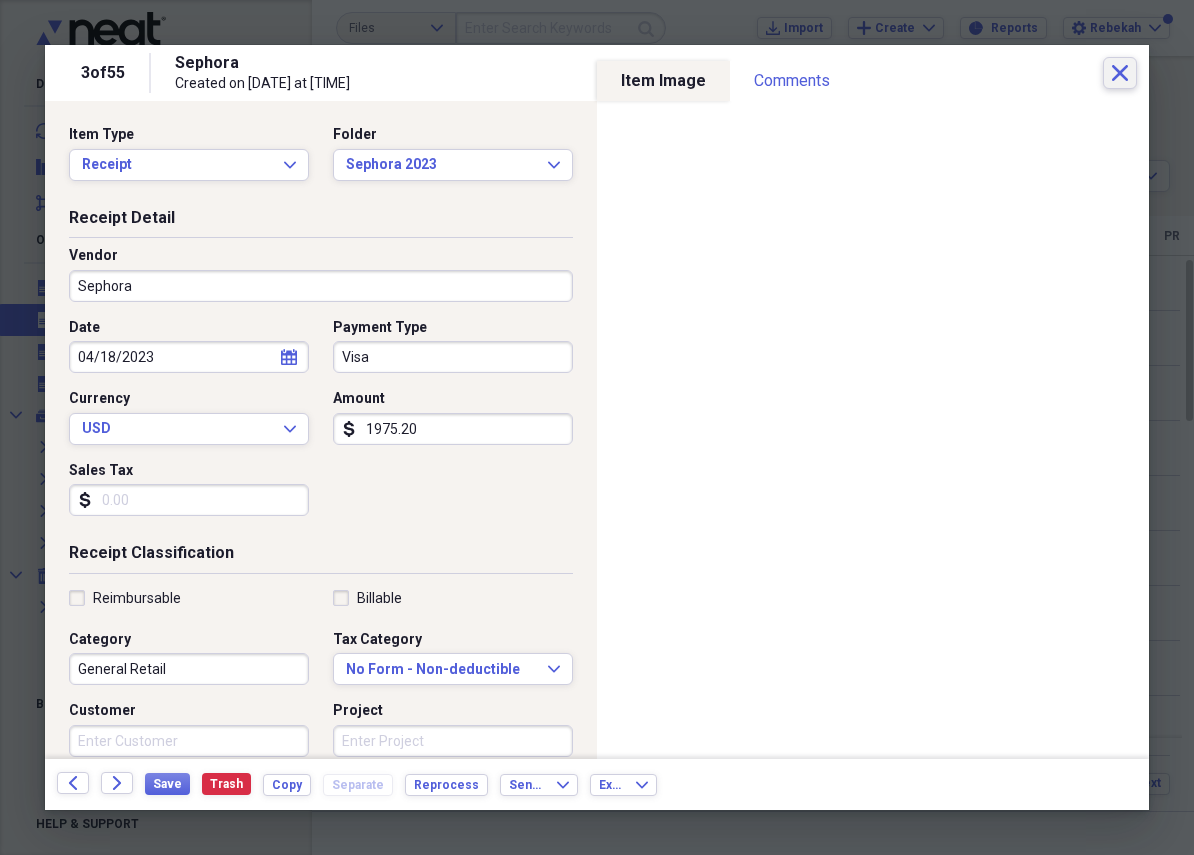 click 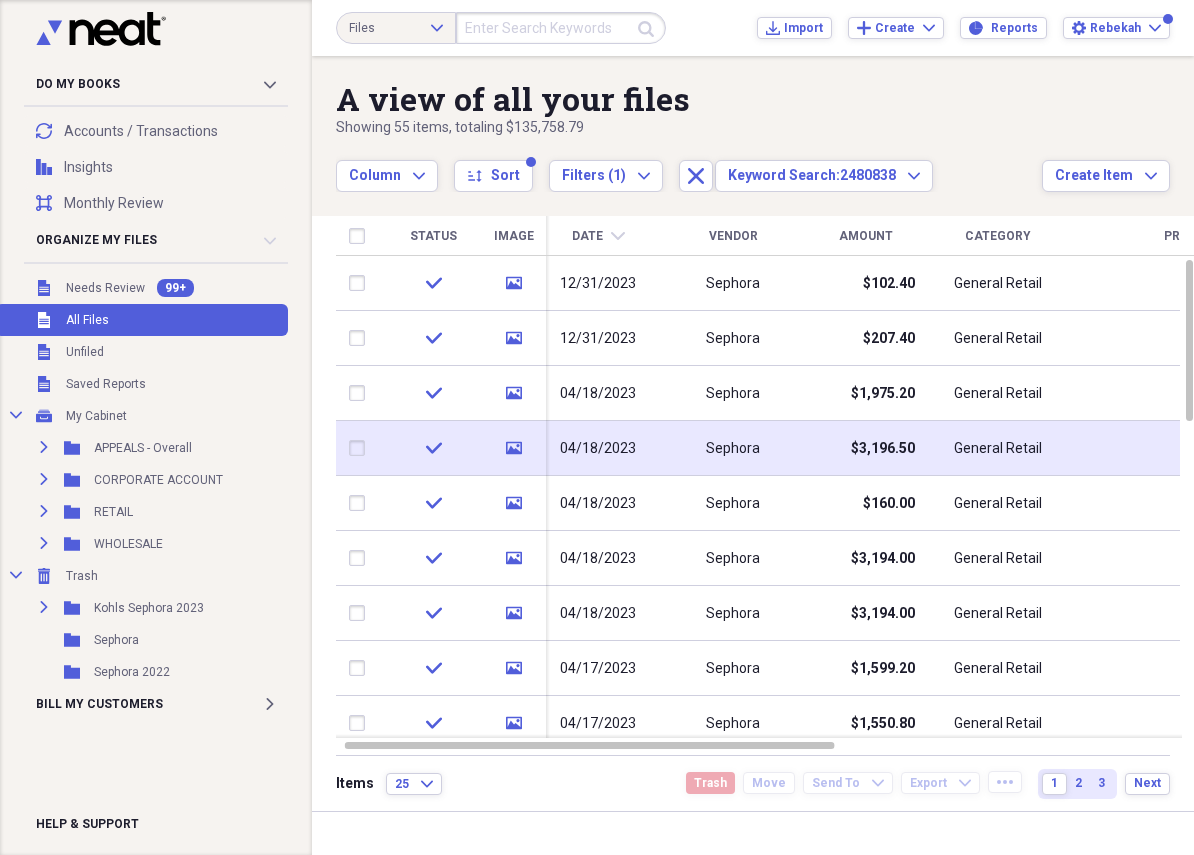 click on "Sephora" at bounding box center (733, 448) 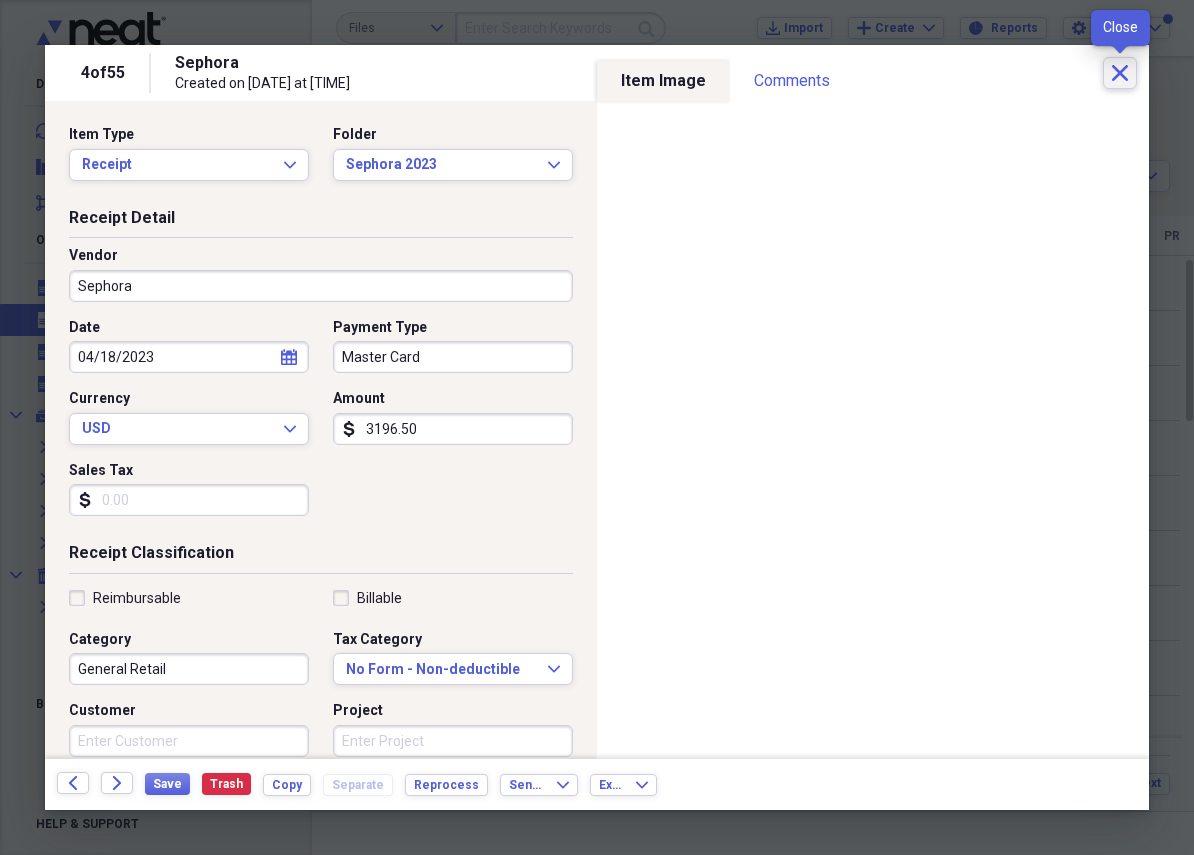 click on "Close" 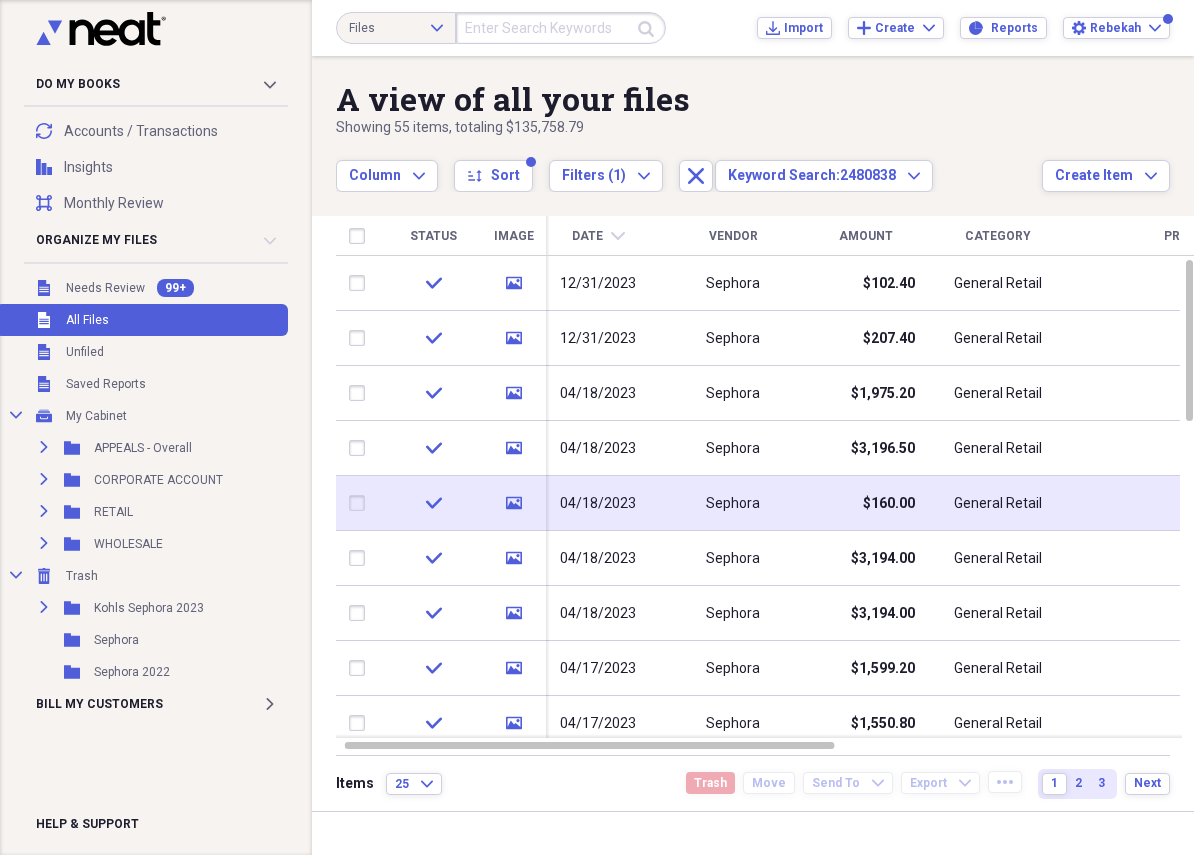 click on "Sephora" at bounding box center (733, 503) 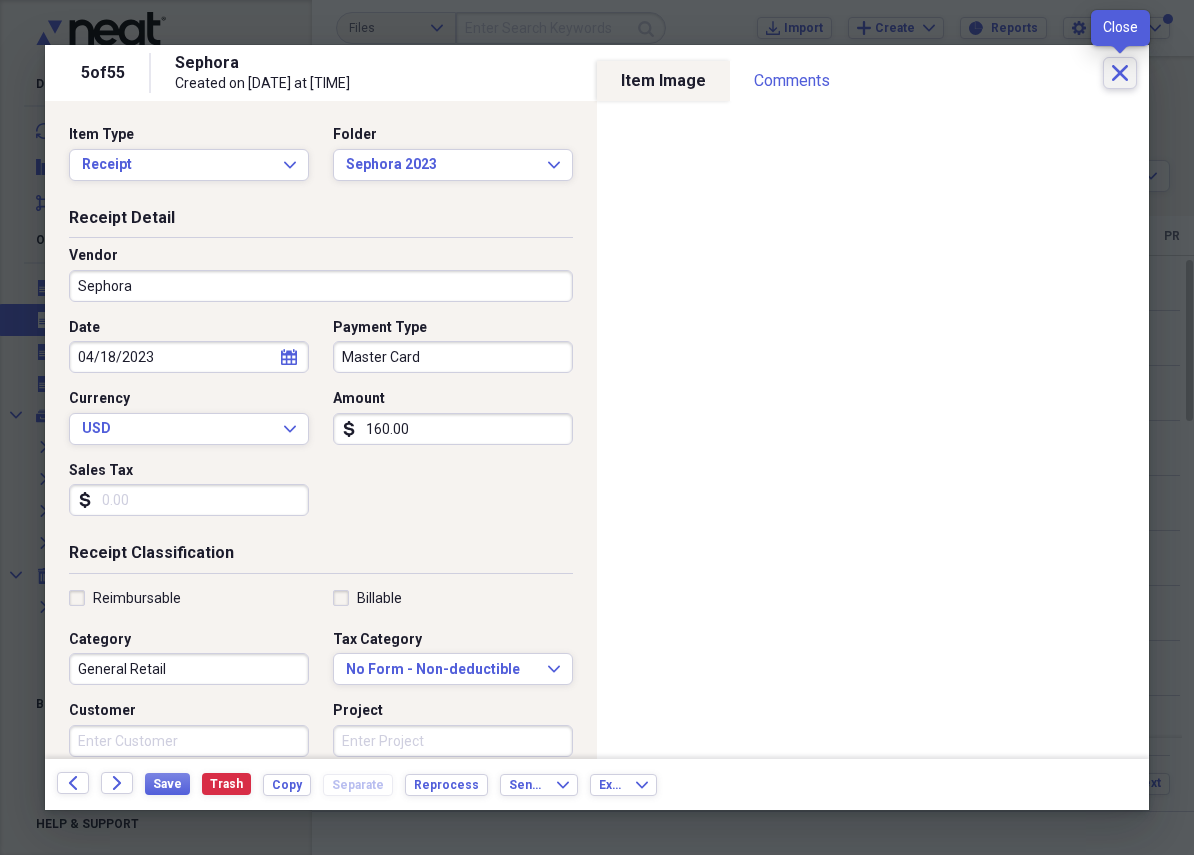 click on "Close" 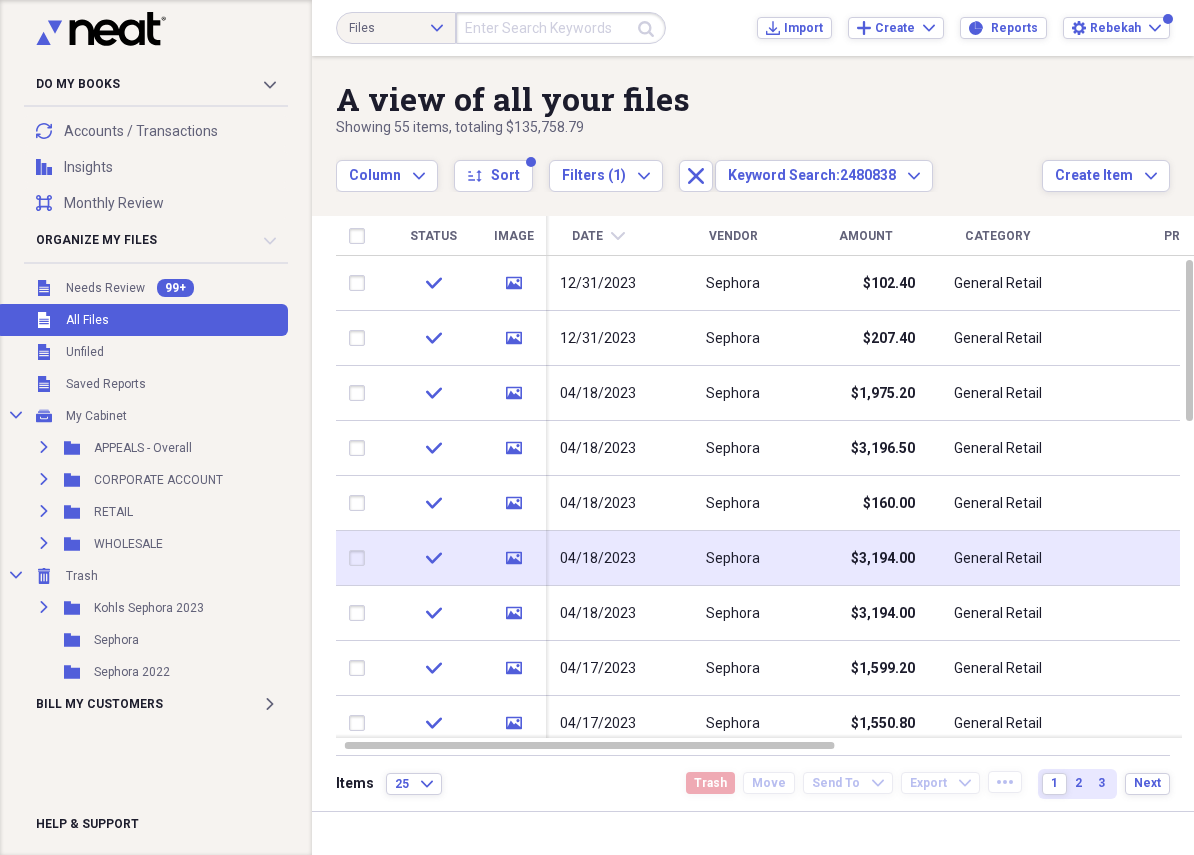 click on "Sephora" at bounding box center (733, 558) 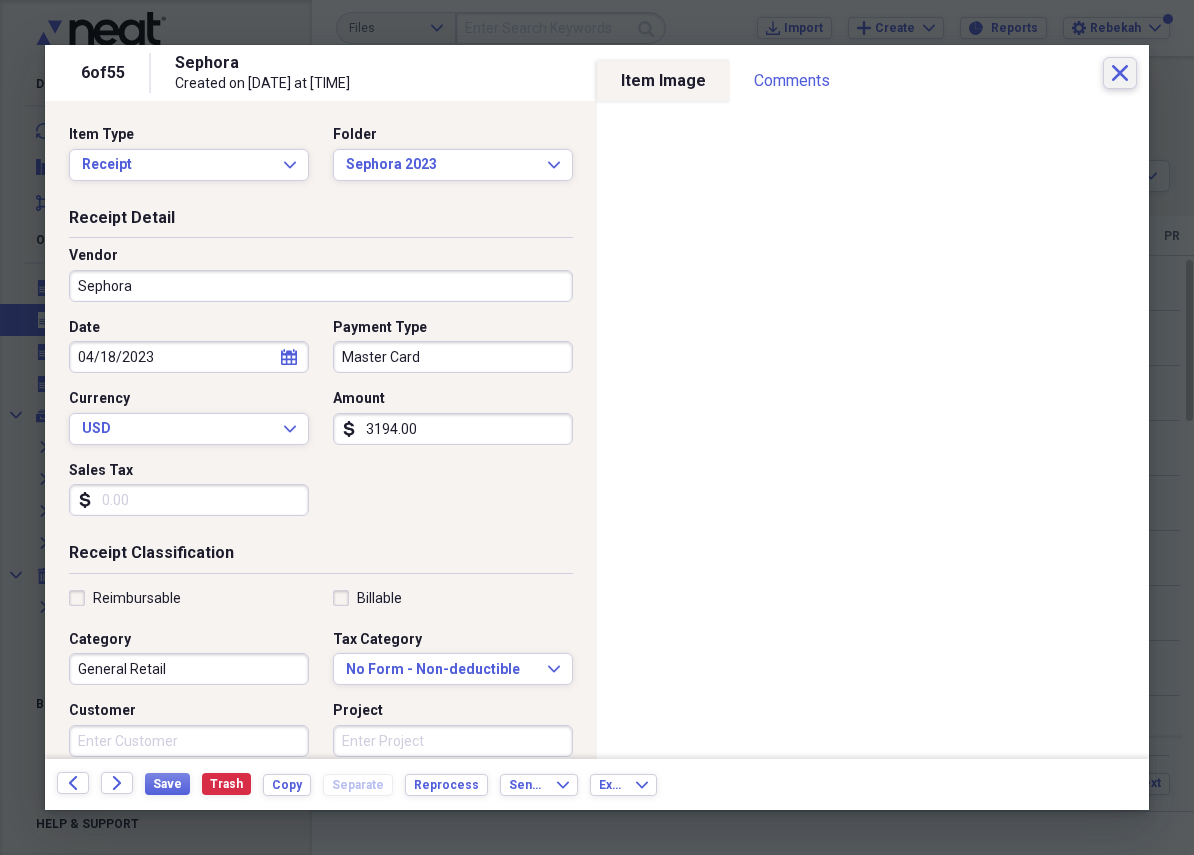 click on "Close" at bounding box center [1120, 73] 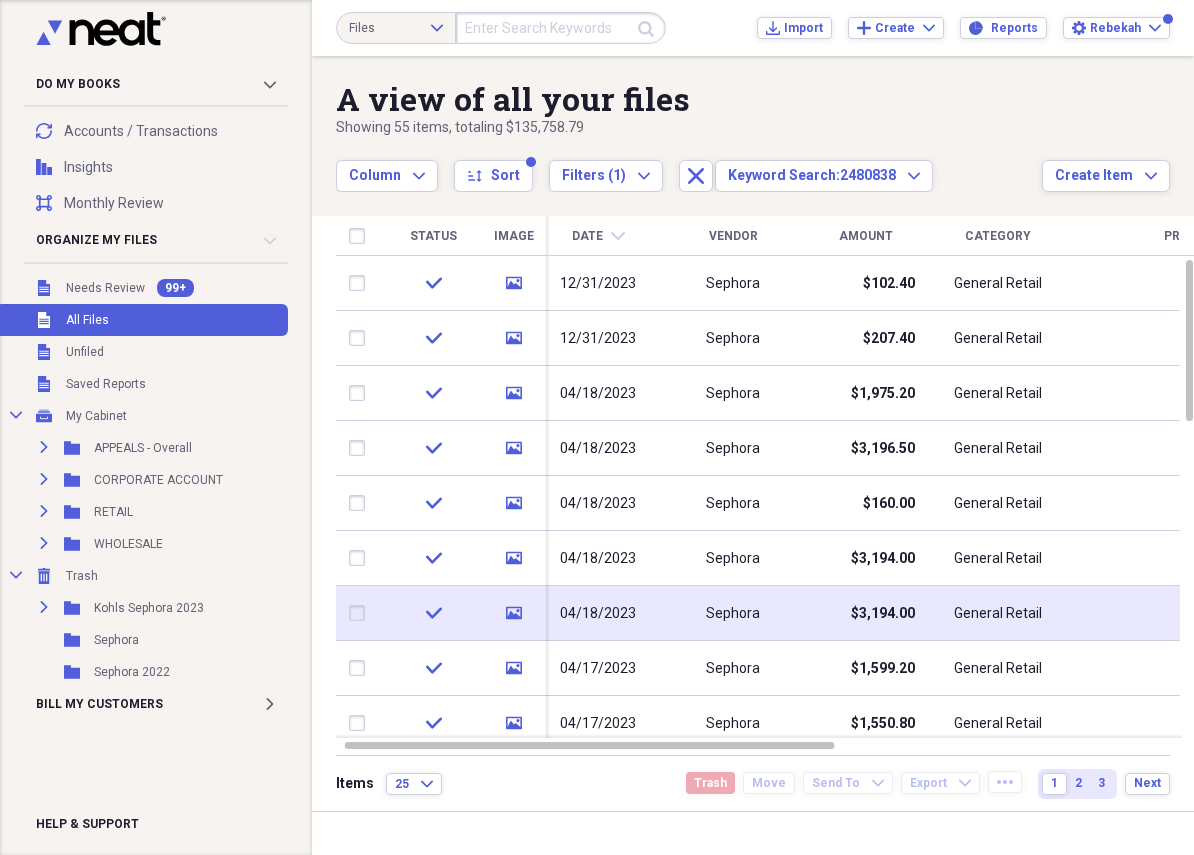 click on "Sephora" at bounding box center (733, 613) 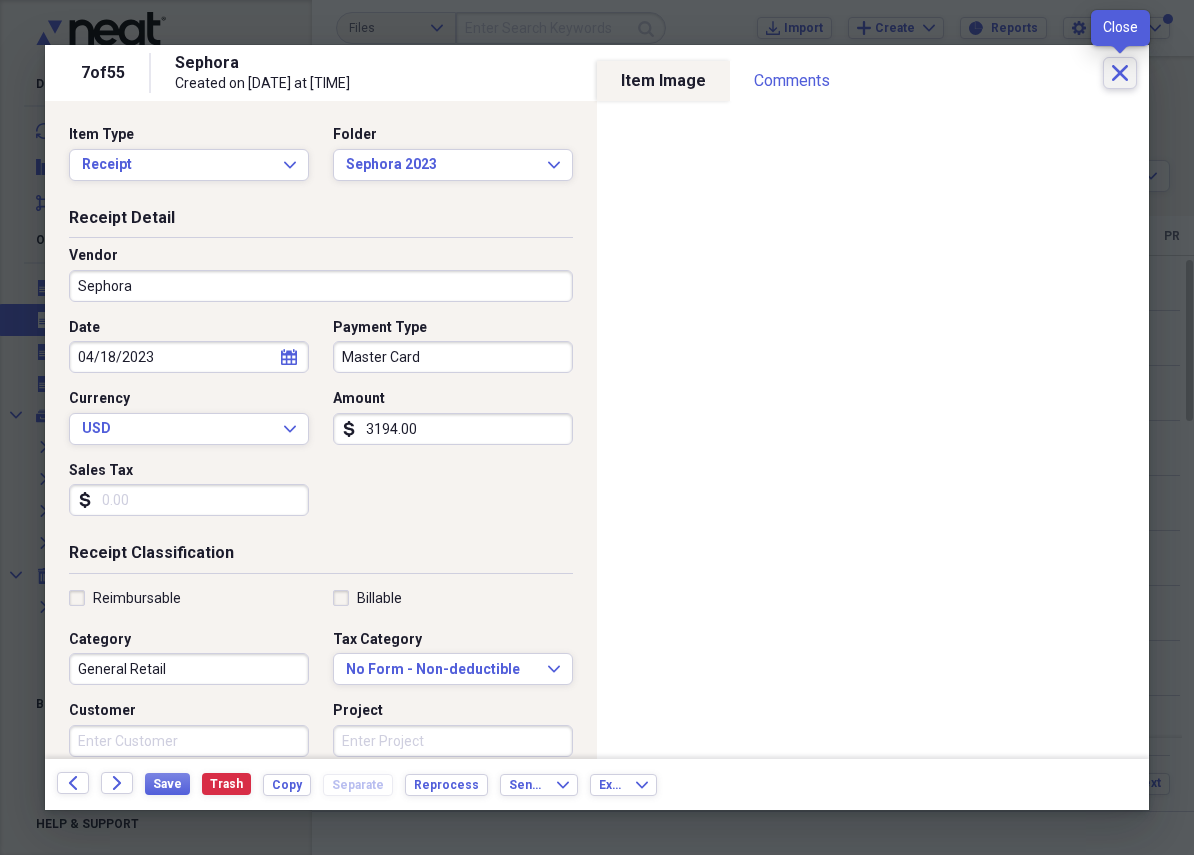 click 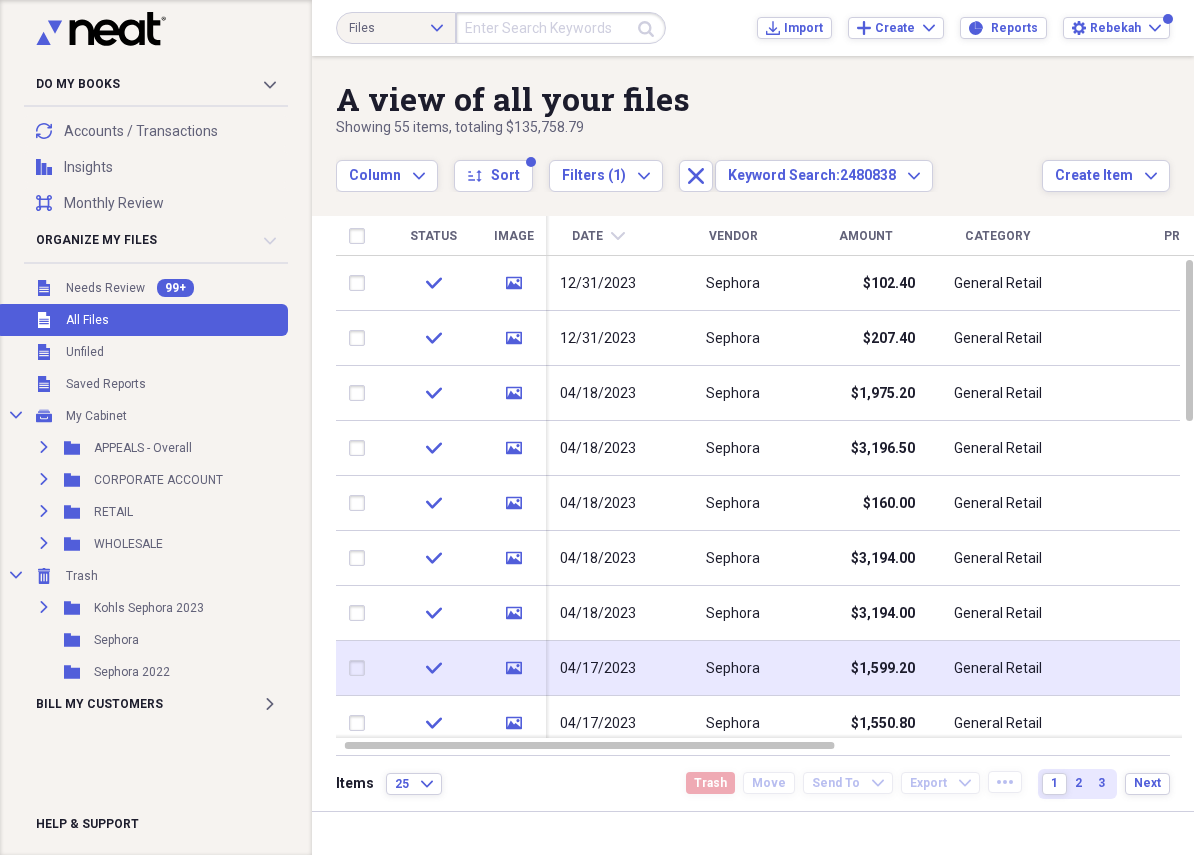 click on "Sephora" at bounding box center (733, 668) 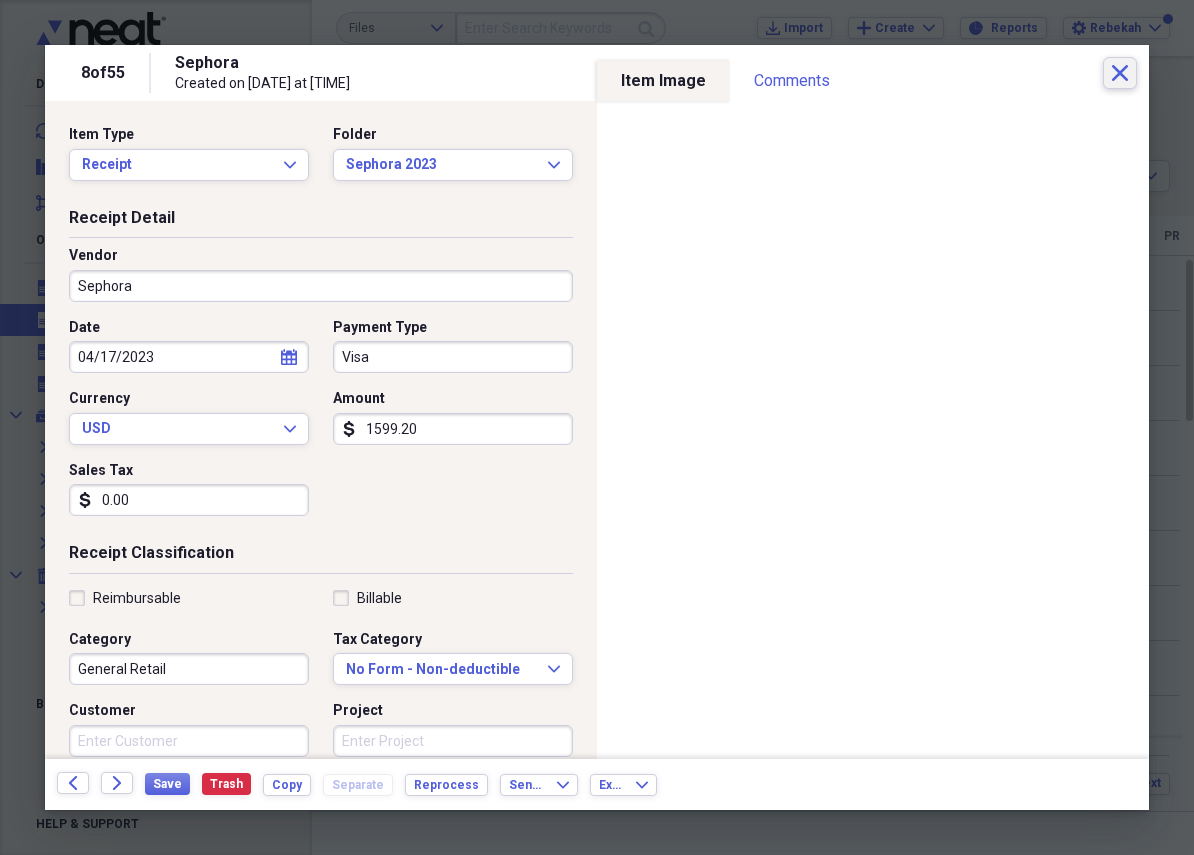 click on "Close" at bounding box center (1120, 73) 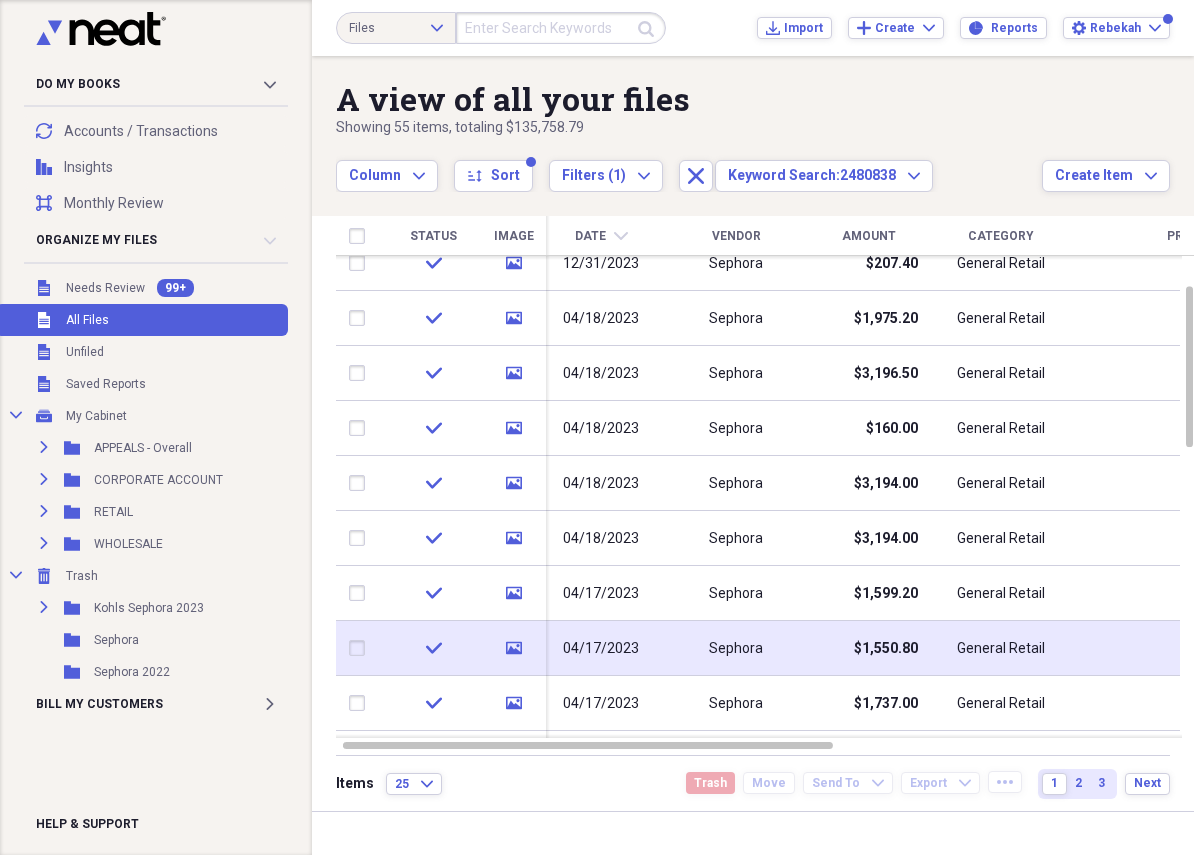 click on "Sephora" at bounding box center (736, 648) 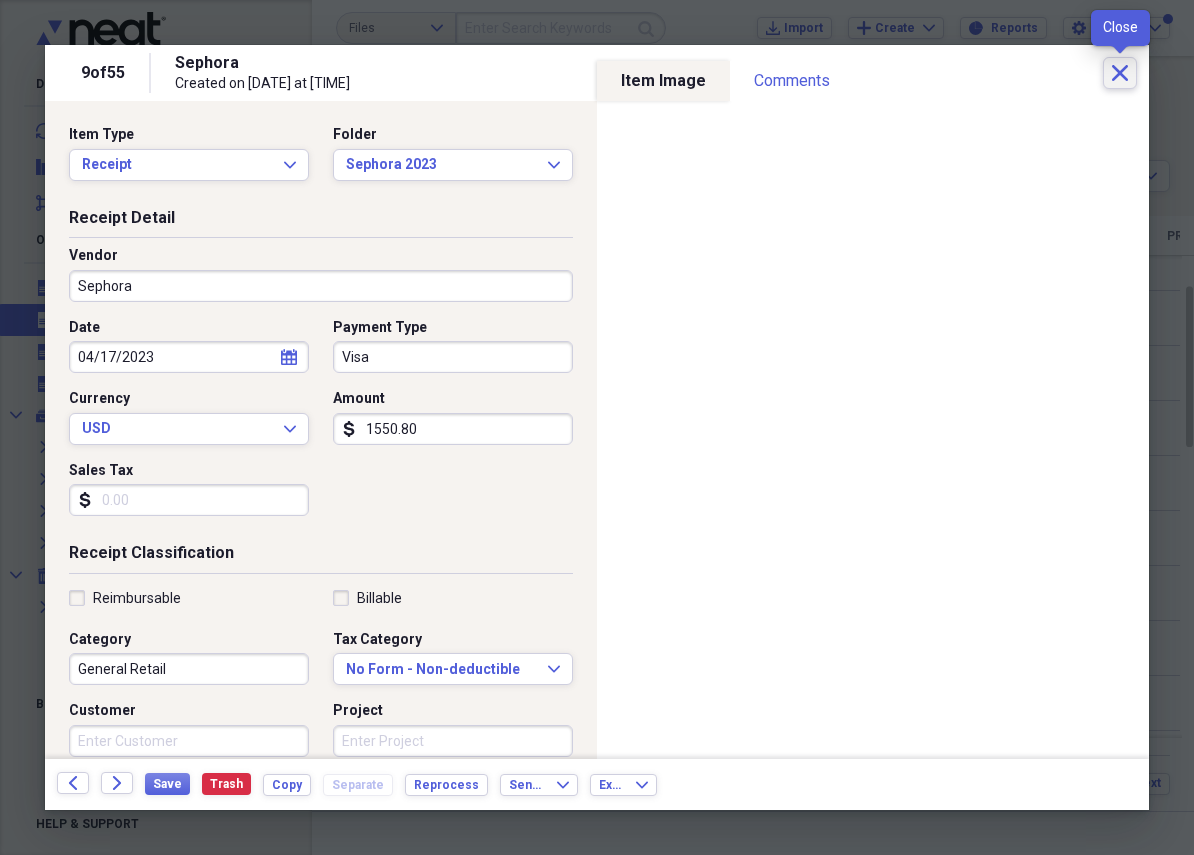 click on "Close" at bounding box center (1120, 73) 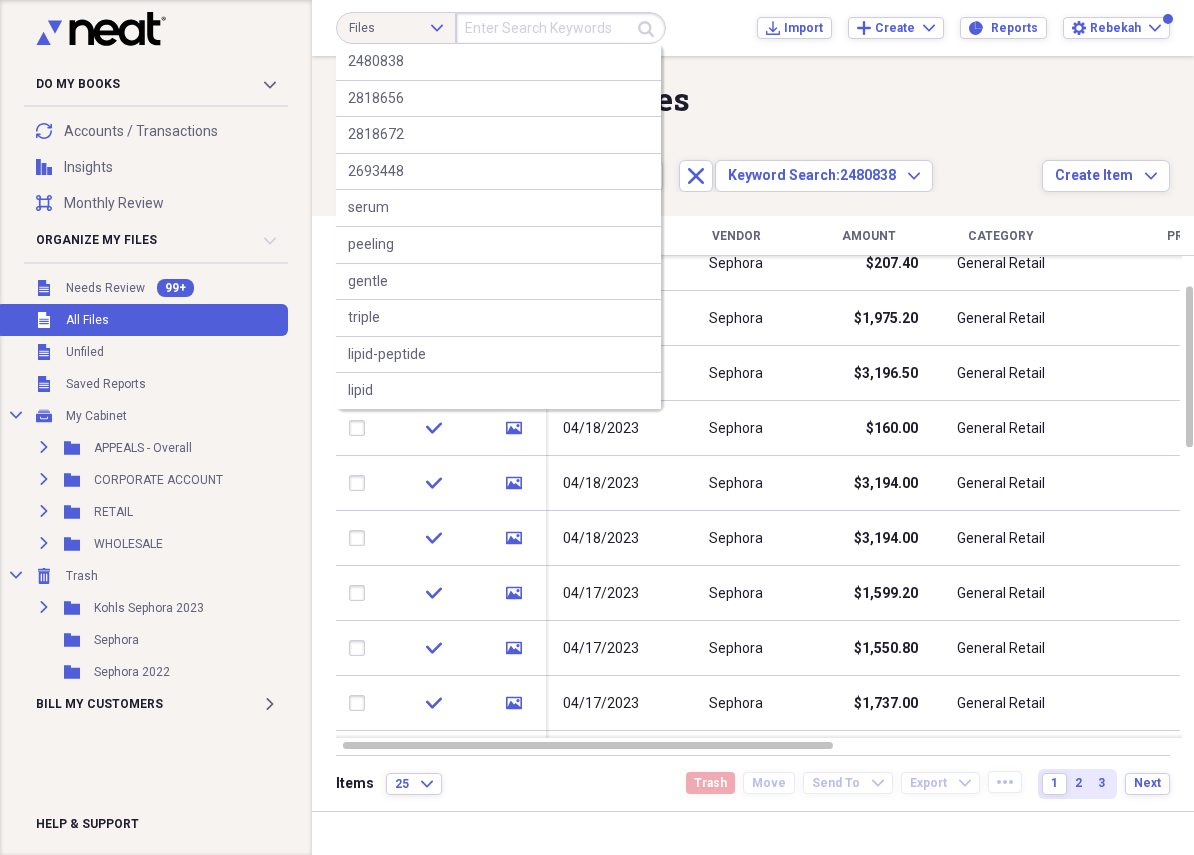 click at bounding box center (561, 28) 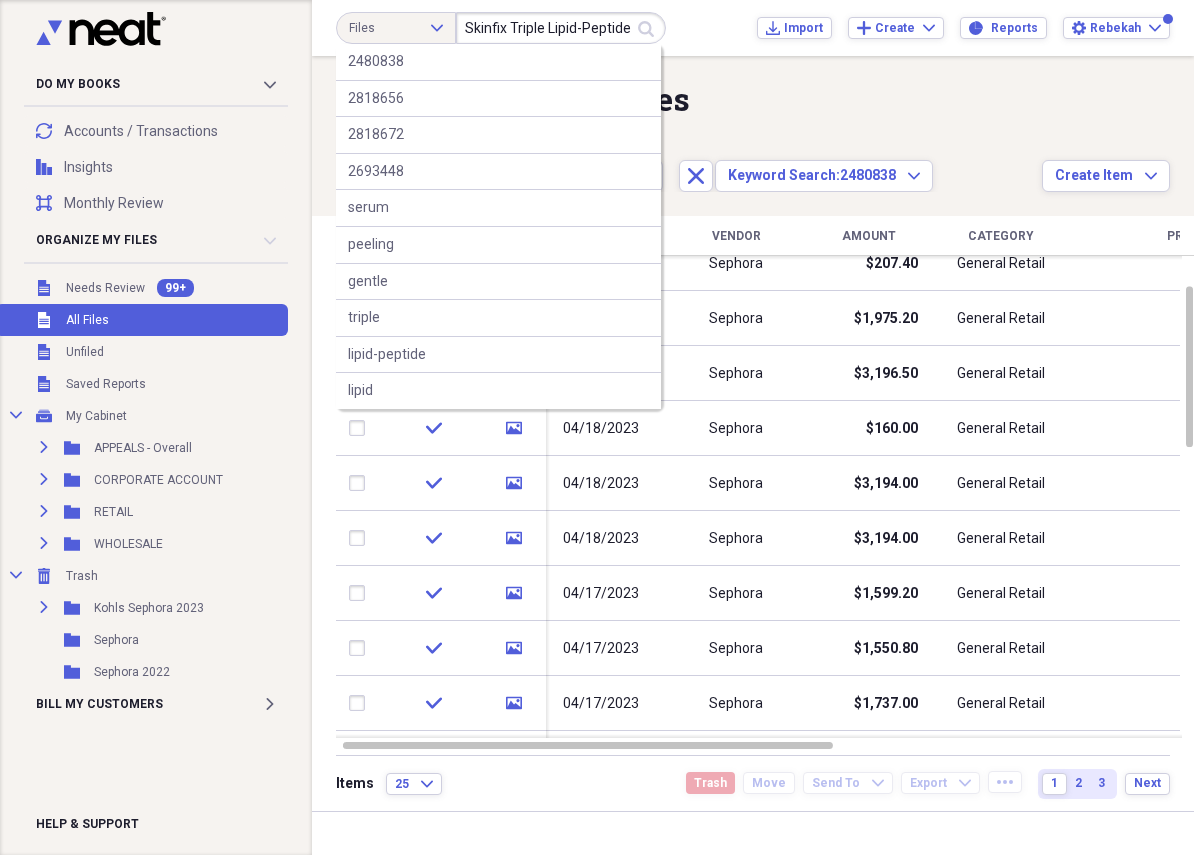 scroll, scrollTop: 0, scrollLeft: 74, axis: horizontal 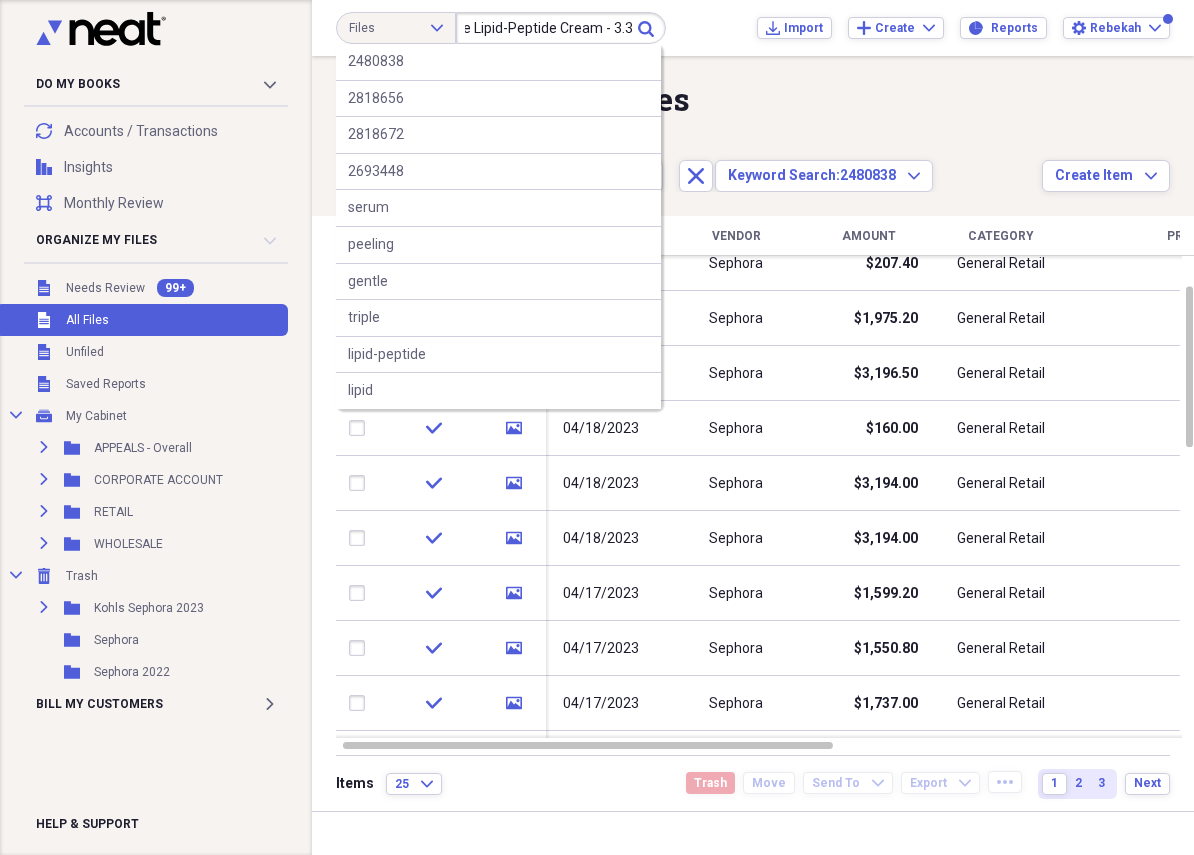 type on "Skinfix Triple Lipid-Peptide Cream - 3.3" 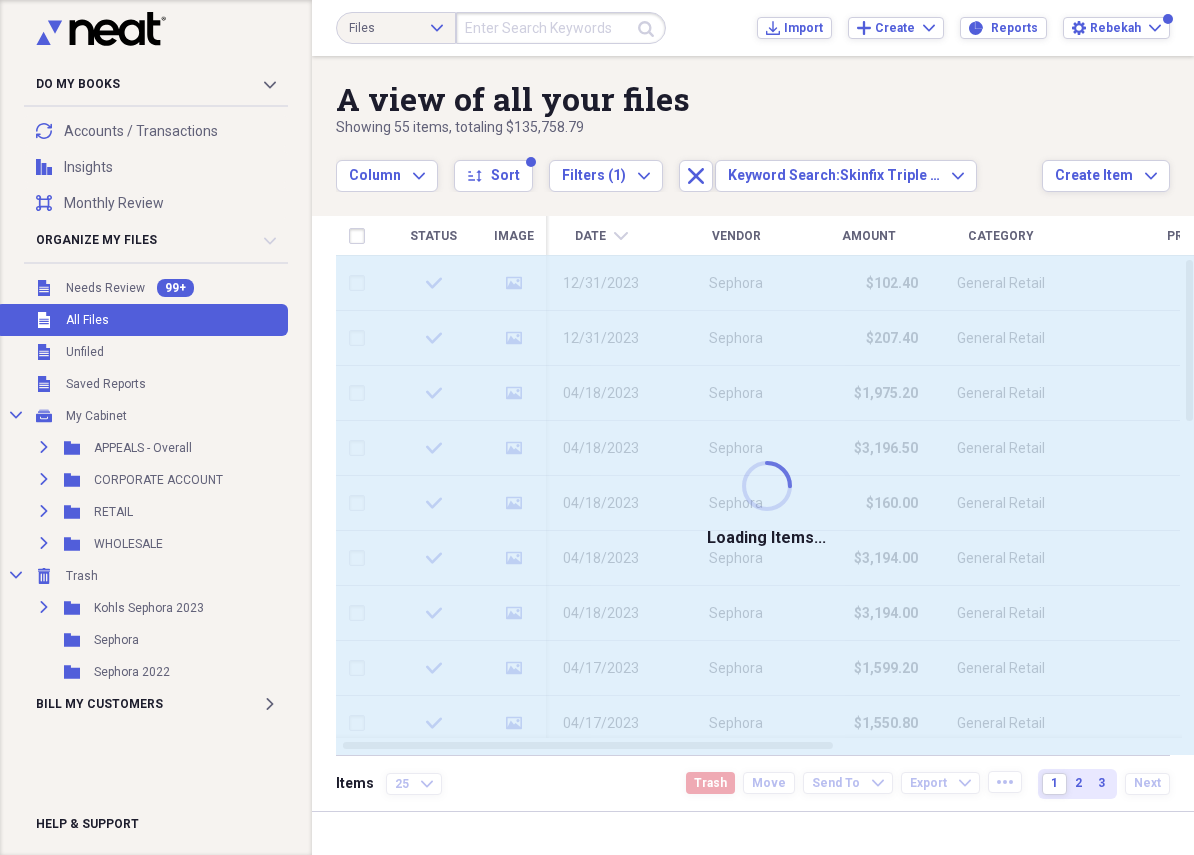 scroll, scrollTop: 0, scrollLeft: 0, axis: both 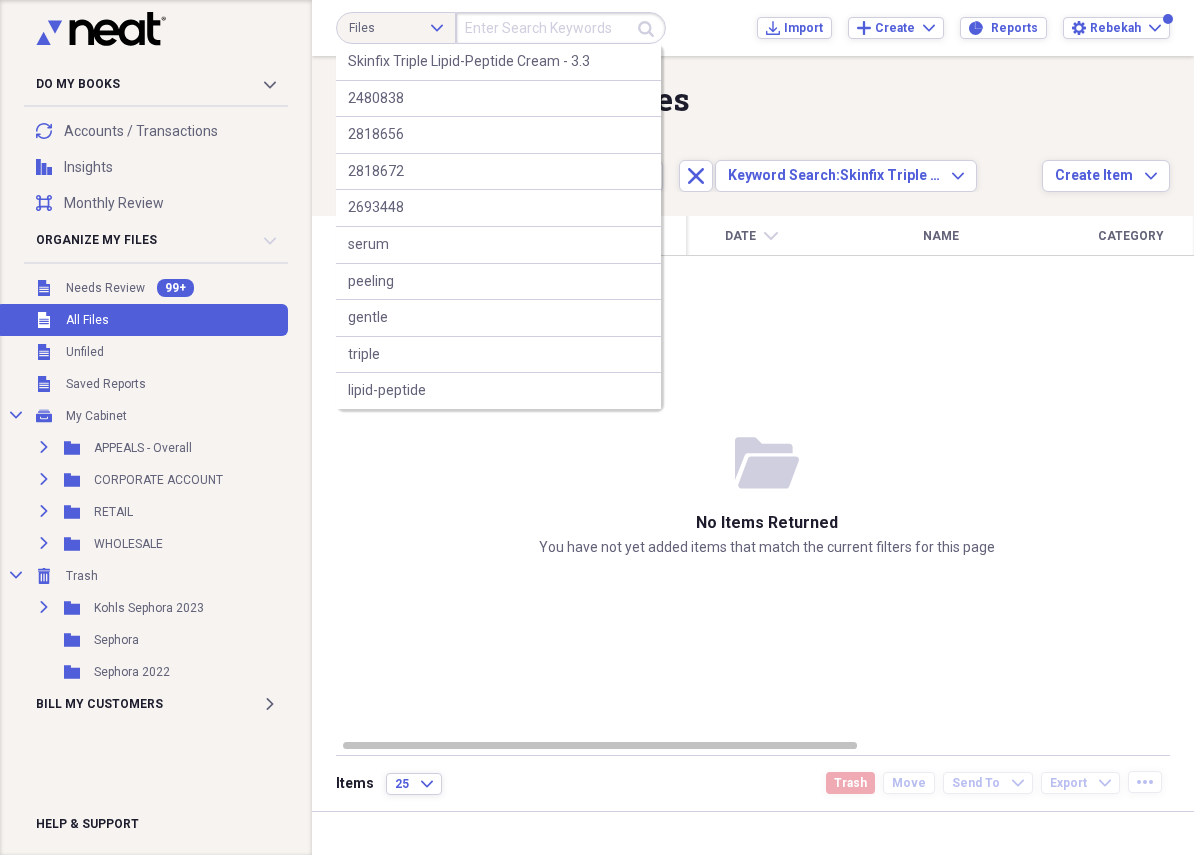 click at bounding box center [561, 28] 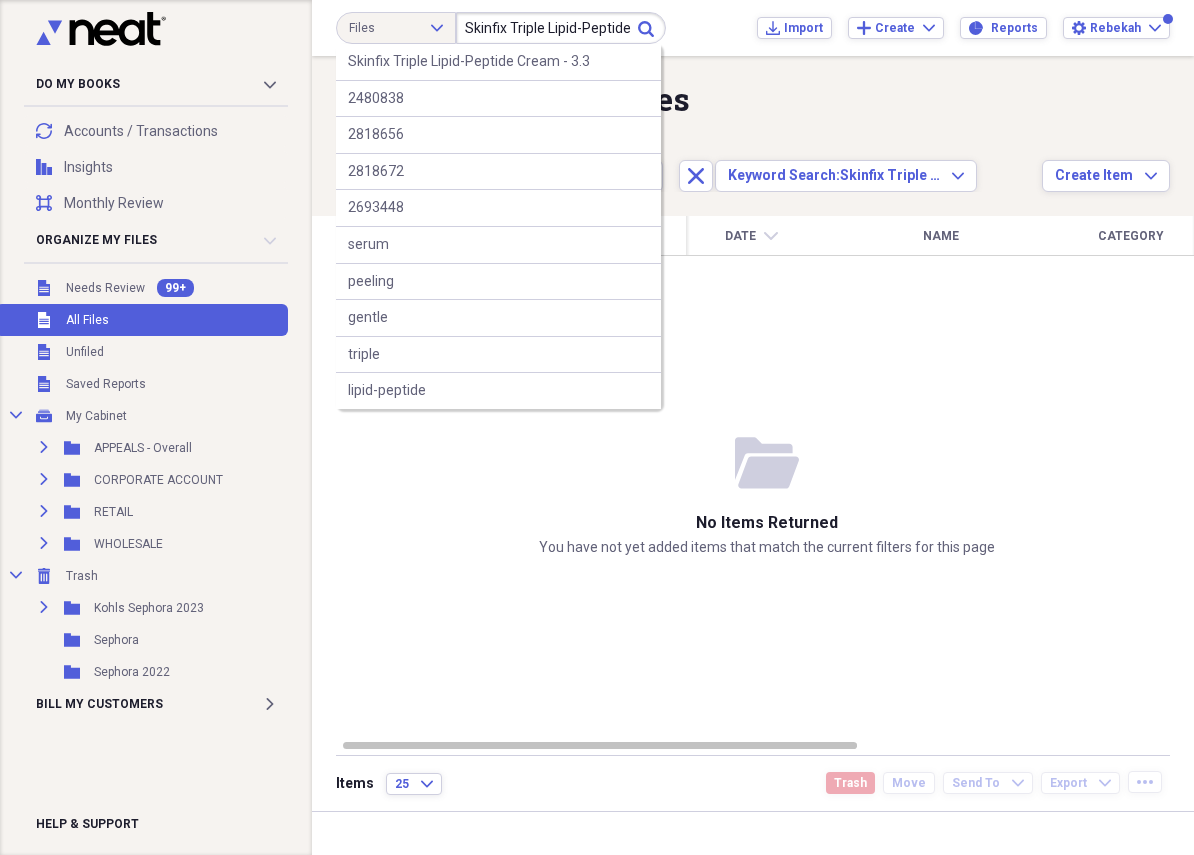 scroll, scrollTop: 0, scrollLeft: 74, axis: horizontal 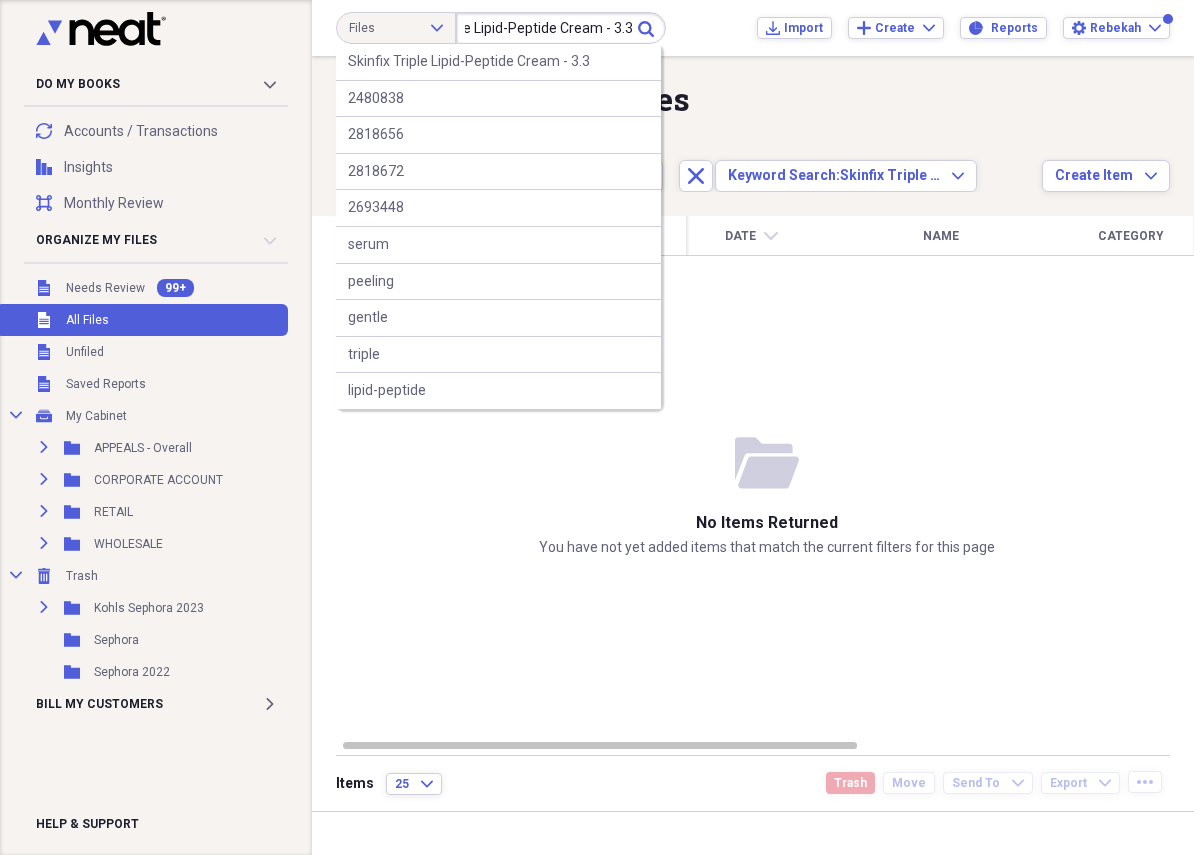 click on "Skinfix Triple Lipid-Peptide Cream - 3.3" at bounding box center (561, 28) 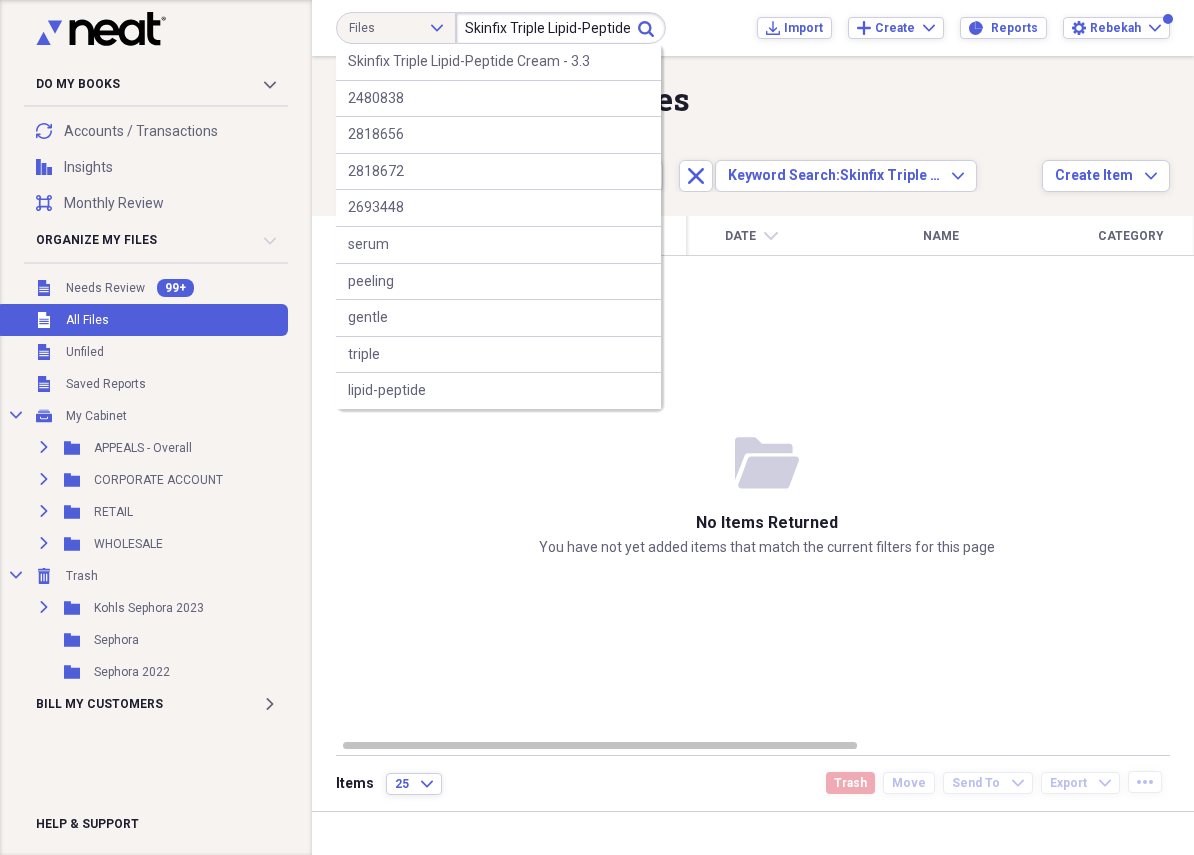 drag, startPoint x: 552, startPoint y: 27, endPoint x: 515, endPoint y: 26, distance: 37.01351 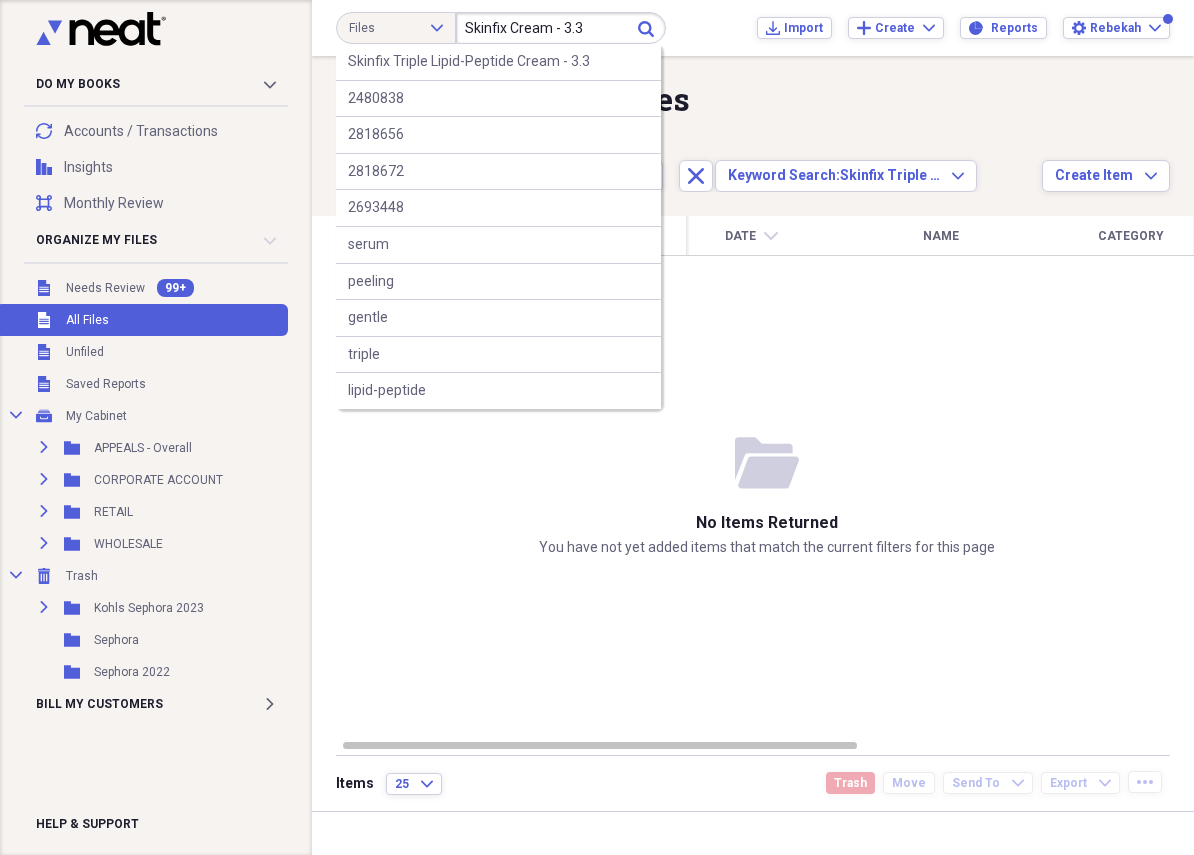 type on "Skinfix Cream - 3.3" 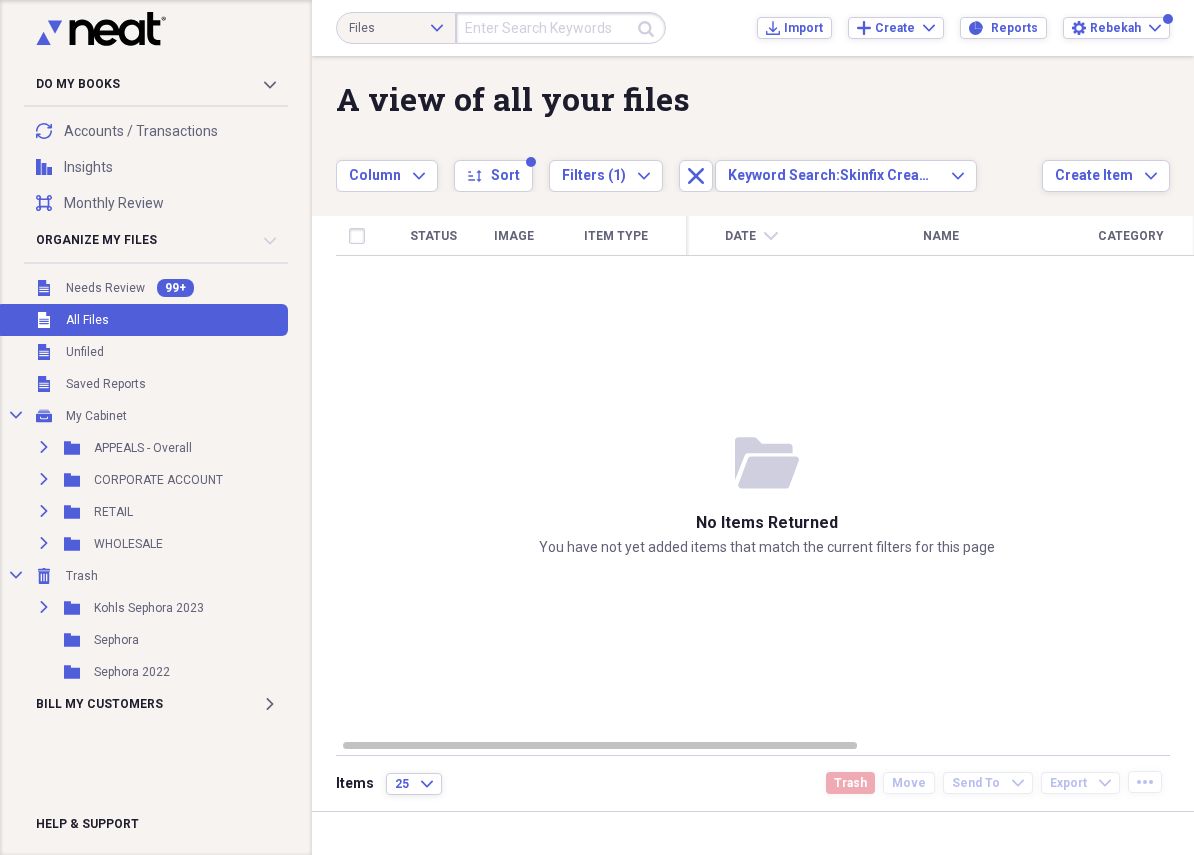 click at bounding box center [561, 28] 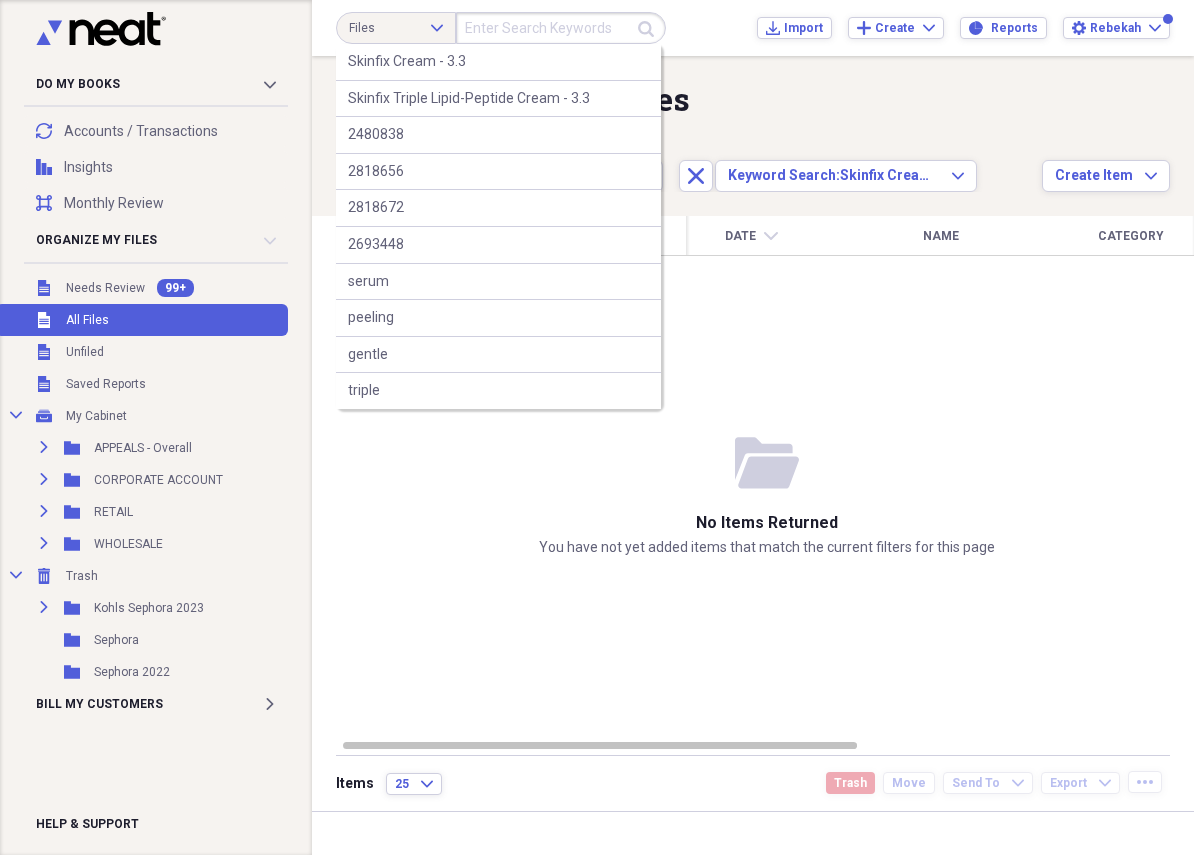 paste on "Skinfix Triple Lipid-Peptide Cream - 3.3" 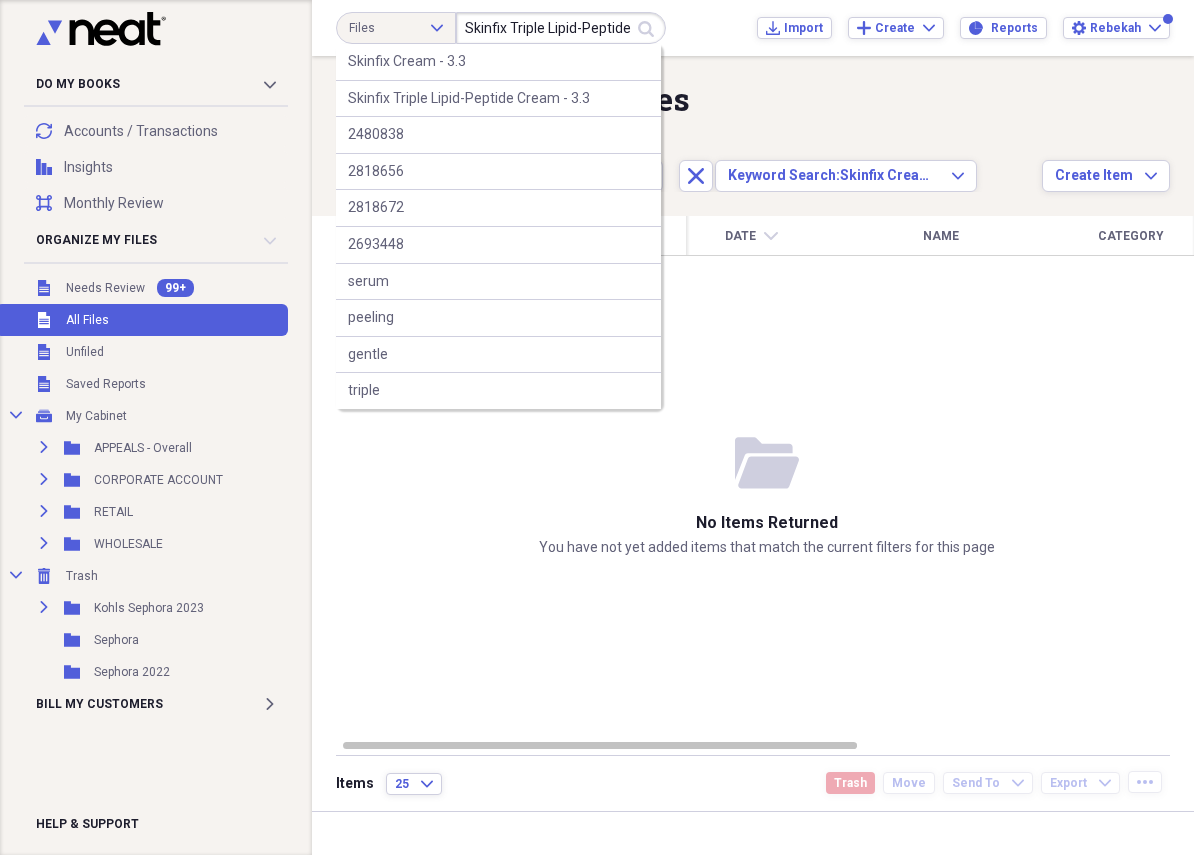 scroll, scrollTop: 0, scrollLeft: 74, axis: horizontal 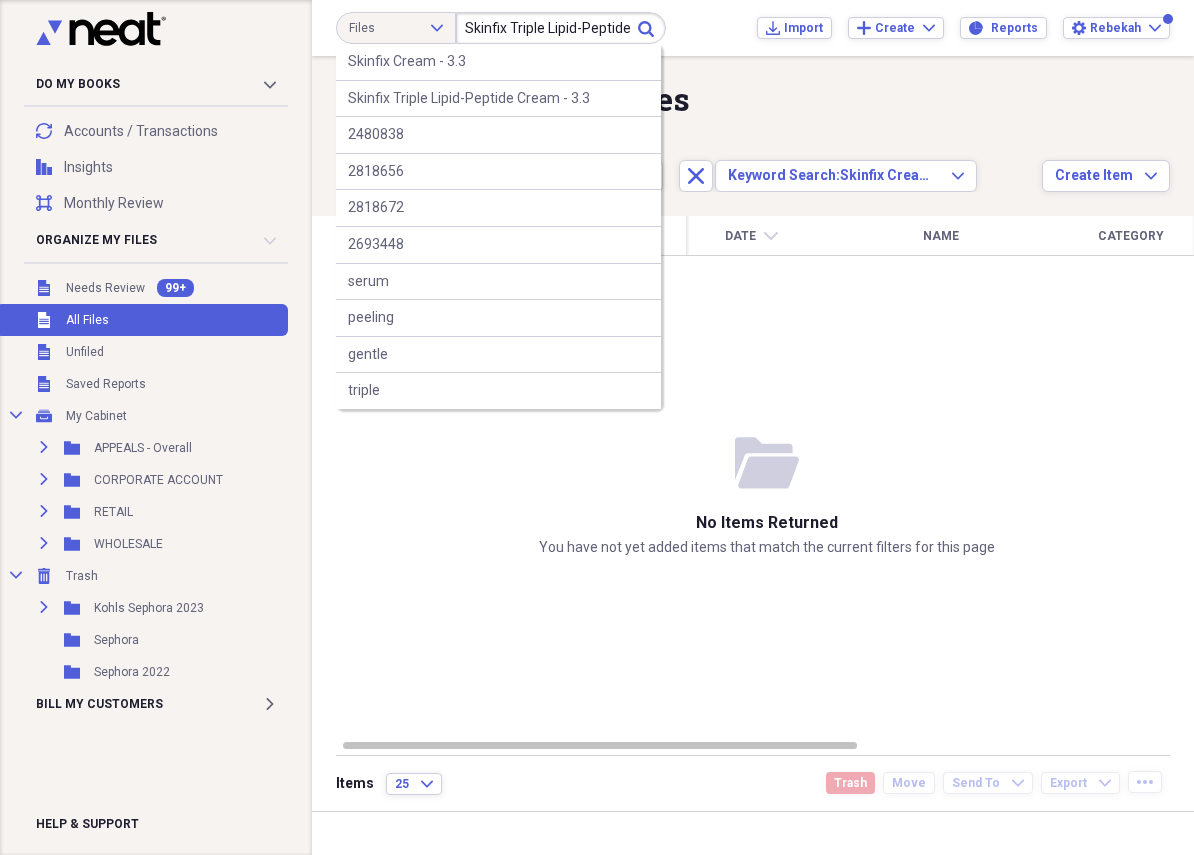 drag, startPoint x: 604, startPoint y: 30, endPoint x: 505, endPoint y: 26, distance: 99.08077 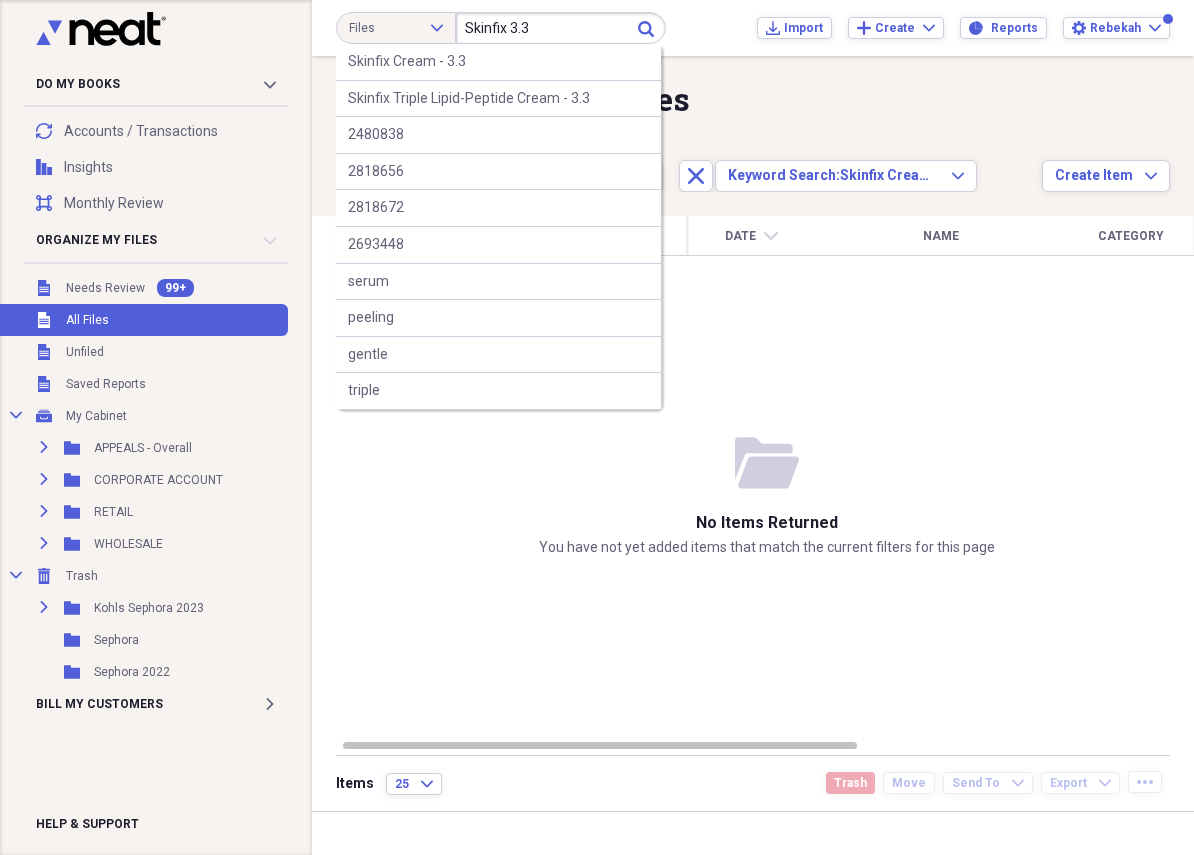 type on "Skinfix 3.3" 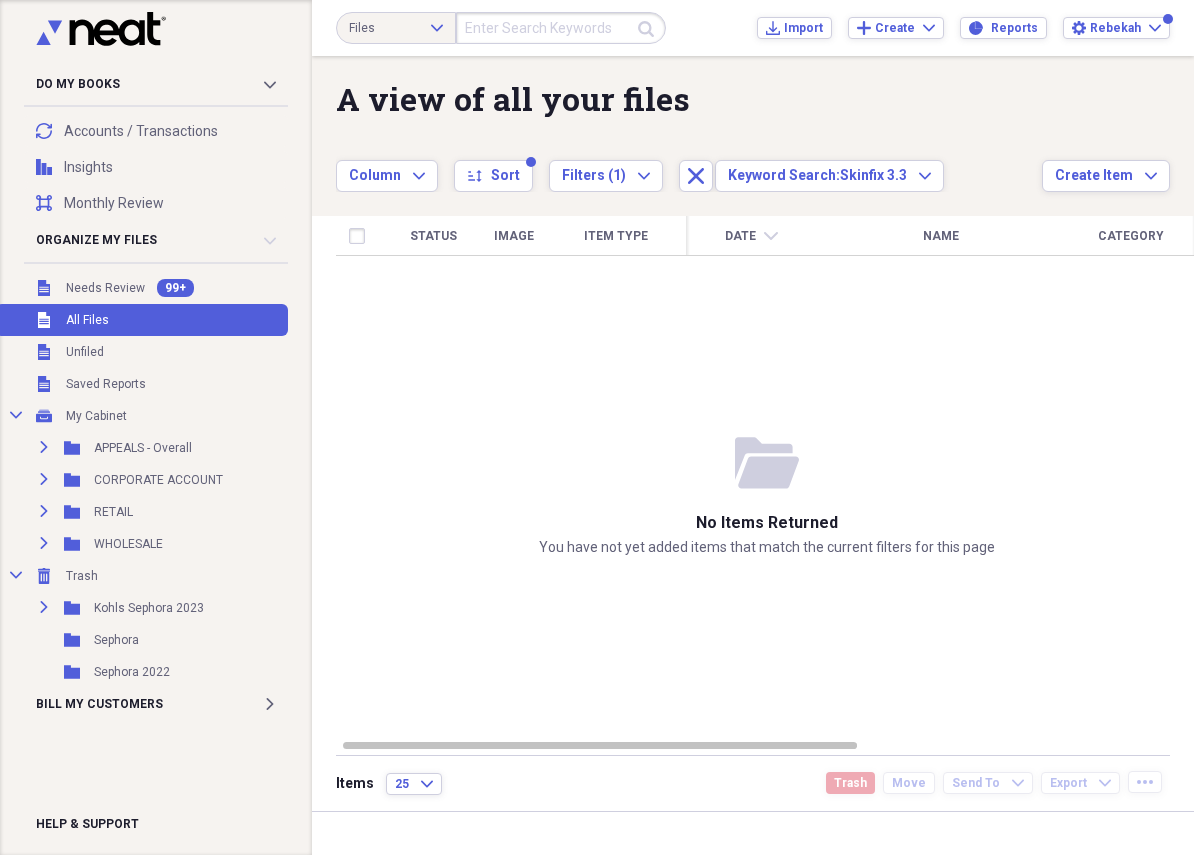 click at bounding box center (561, 28) 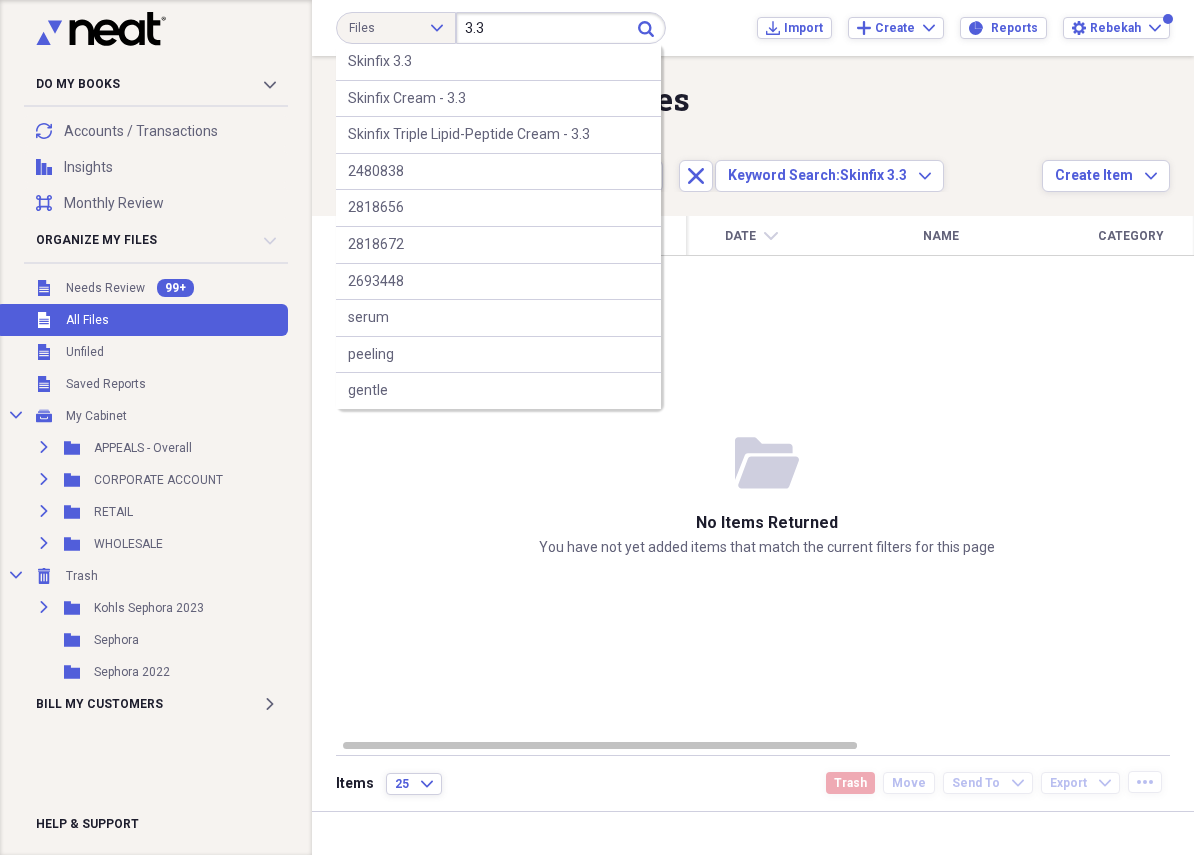 type on "3.3" 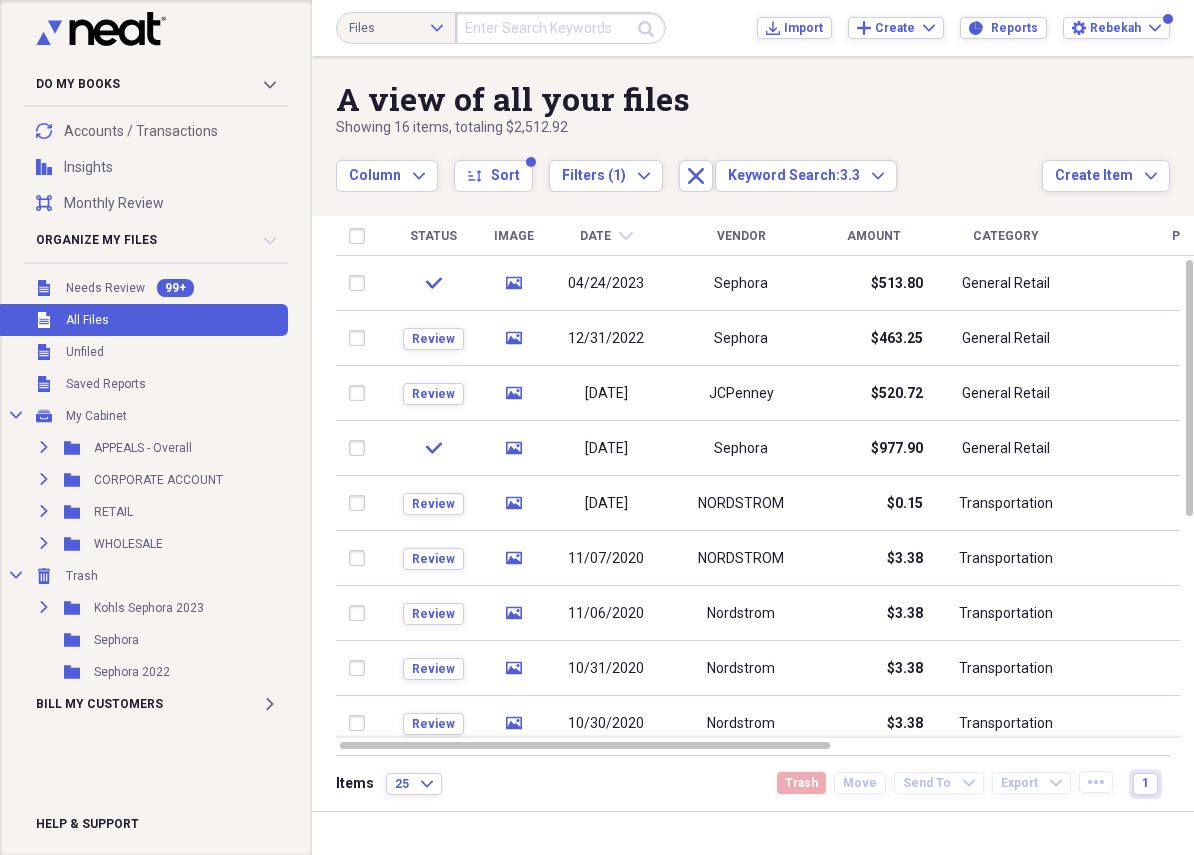 click at bounding box center (561, 28) 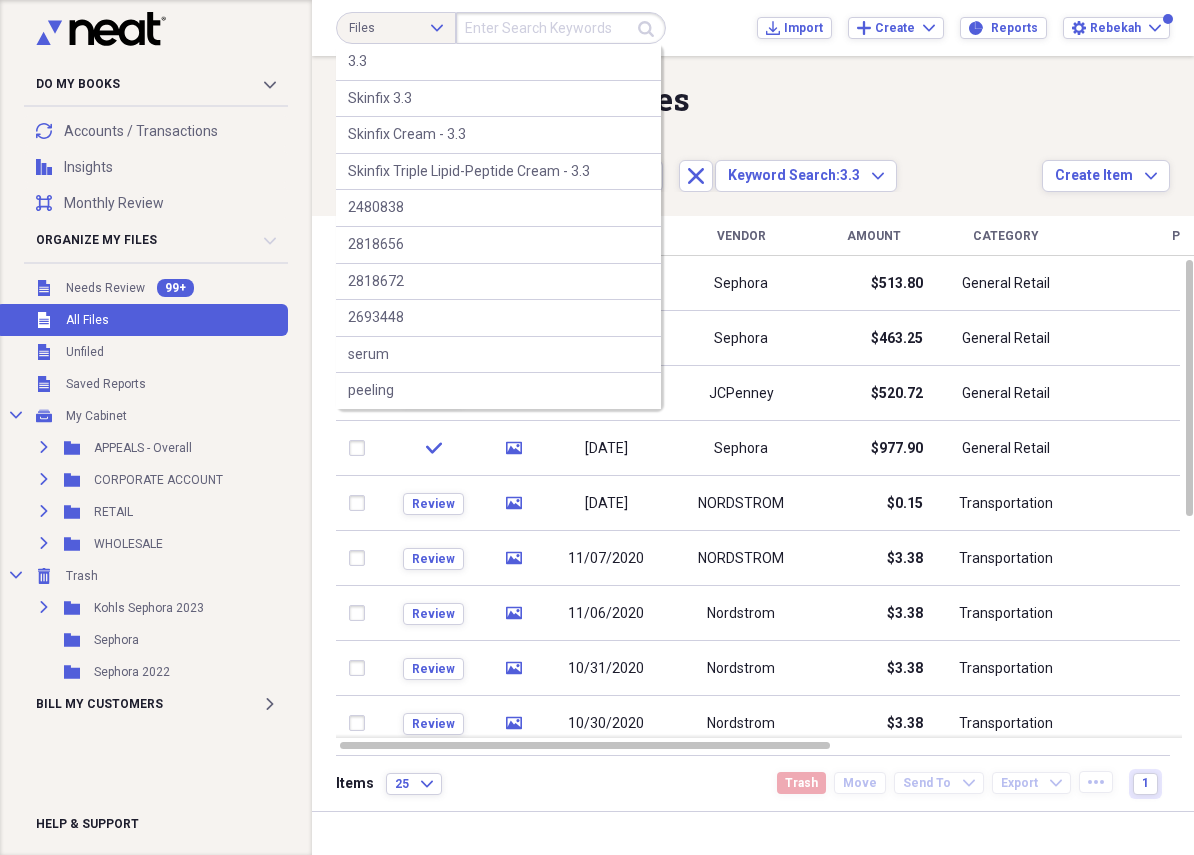 paste on "2480853" 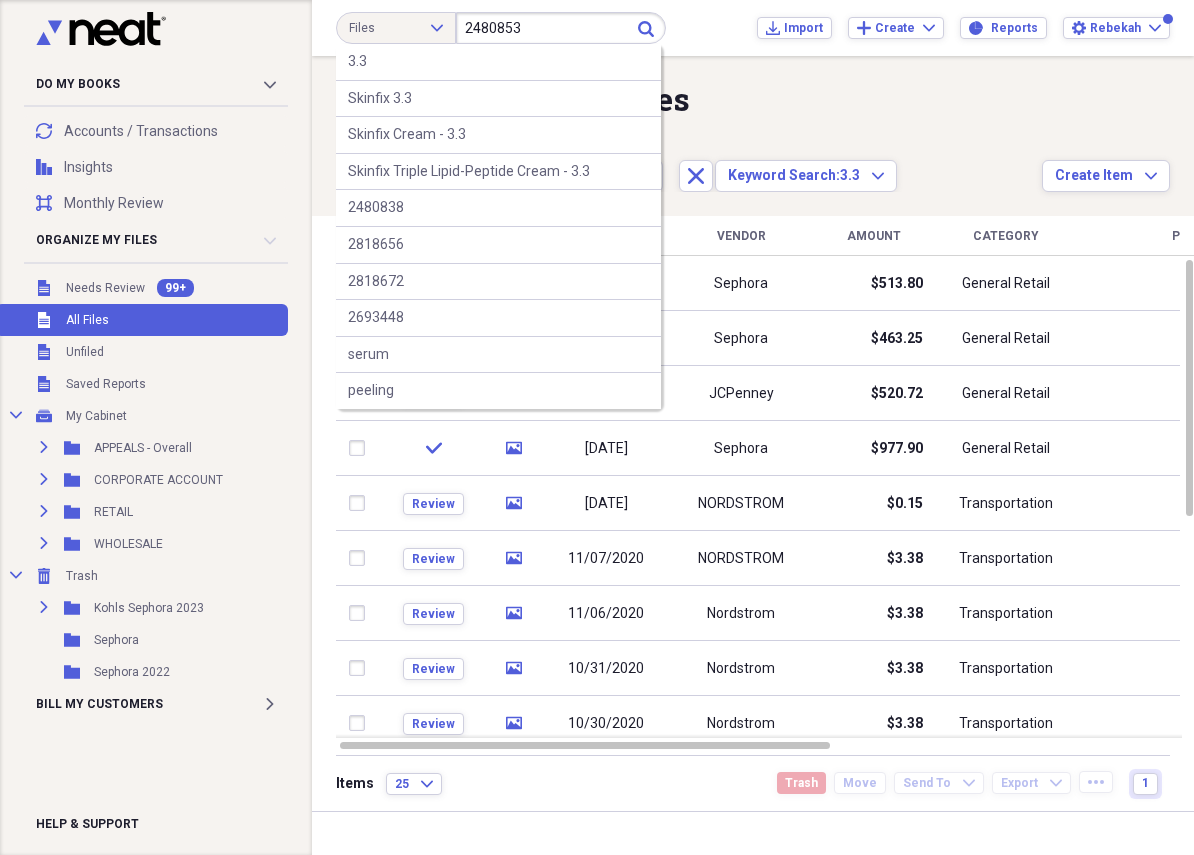 type on "2480853" 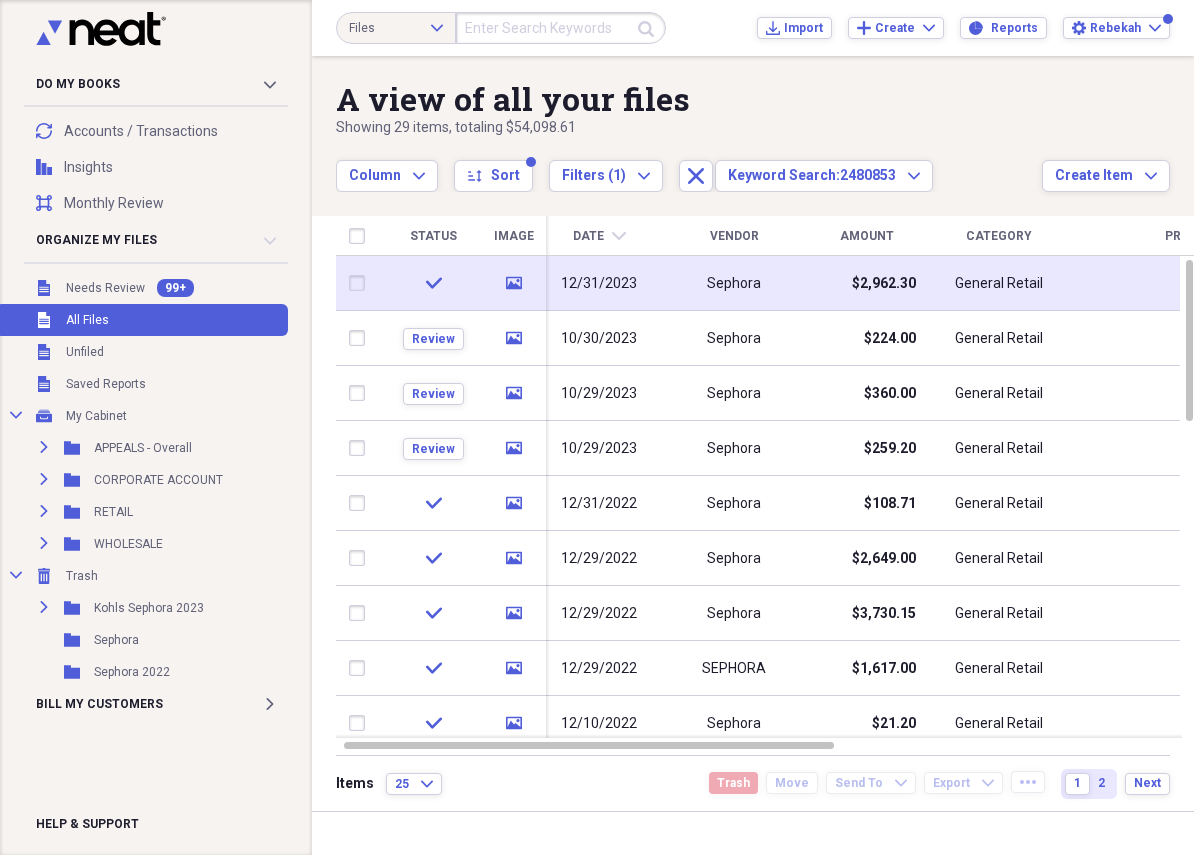 click on "Sephora" at bounding box center [734, 283] 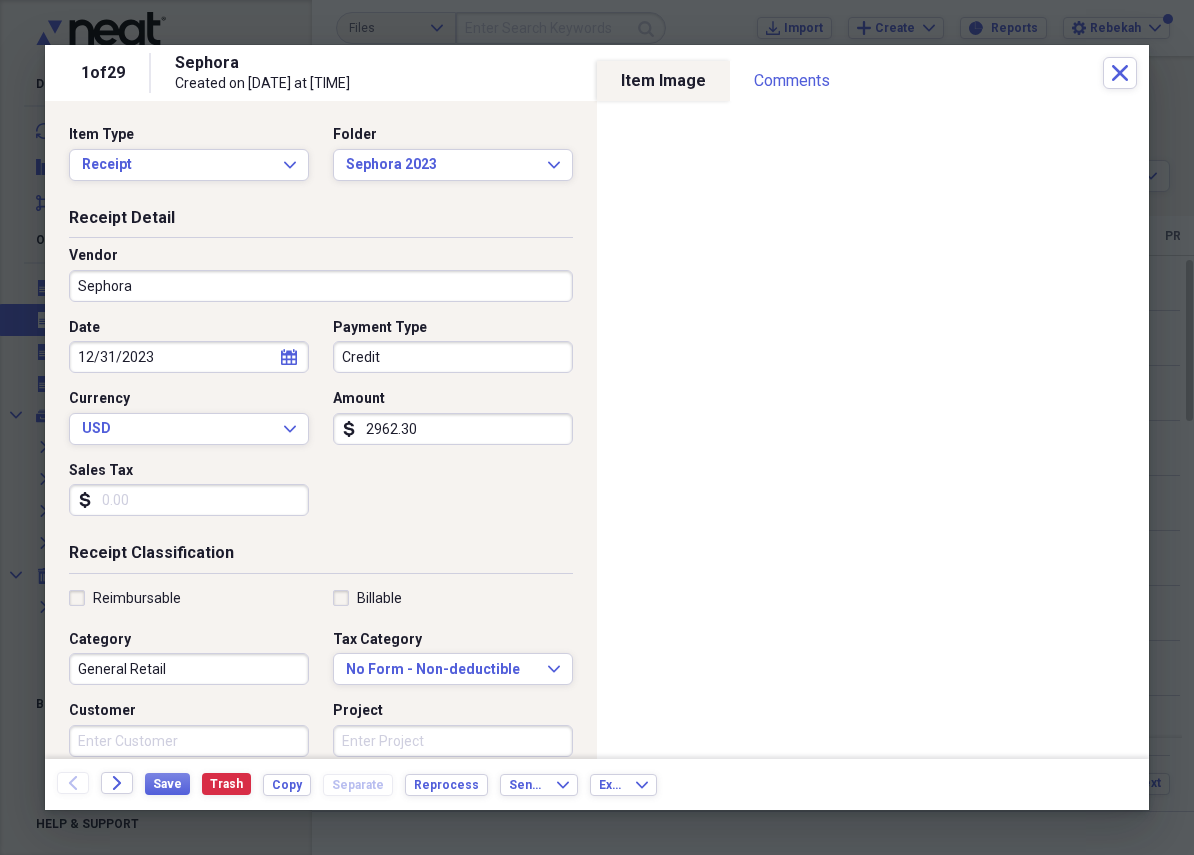click on "Sephora Created on 10/31/2023 at 12:42 pm" at bounding box center [639, 73] 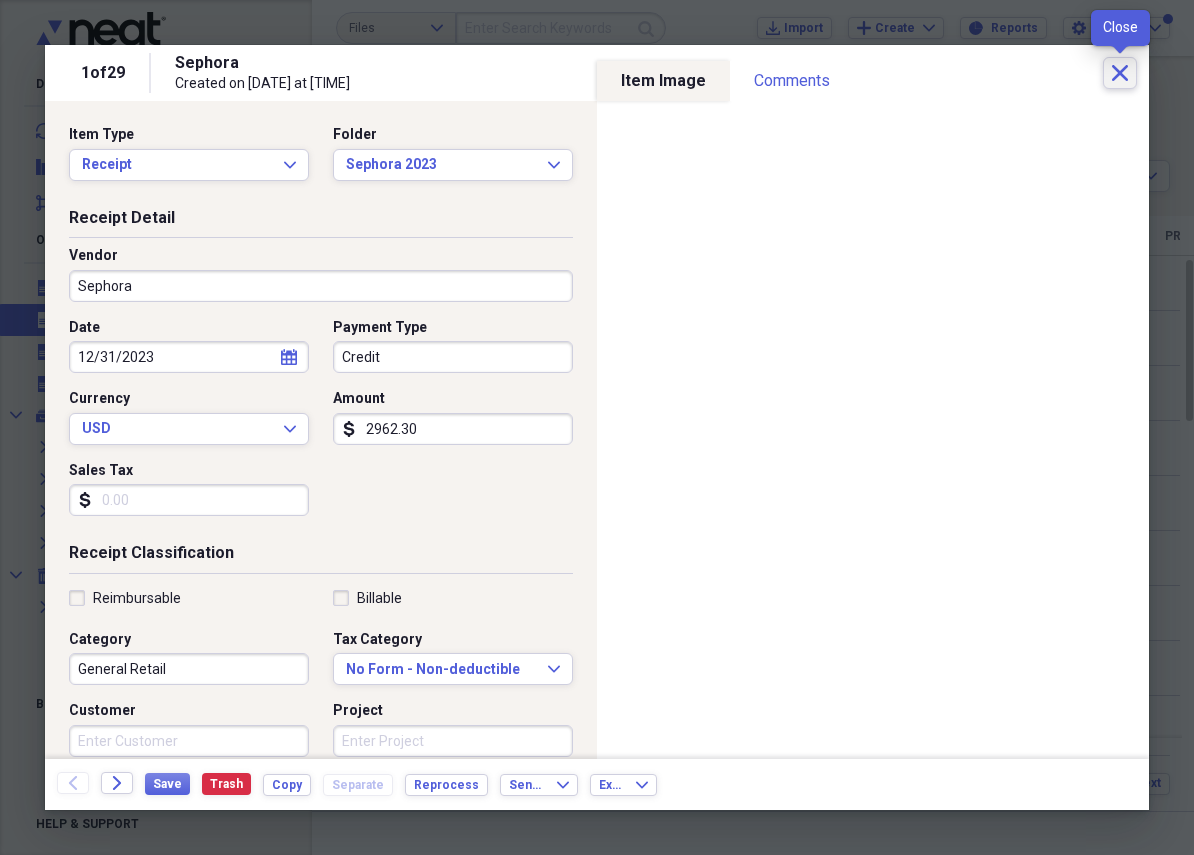 click on "Close" at bounding box center (1120, 73) 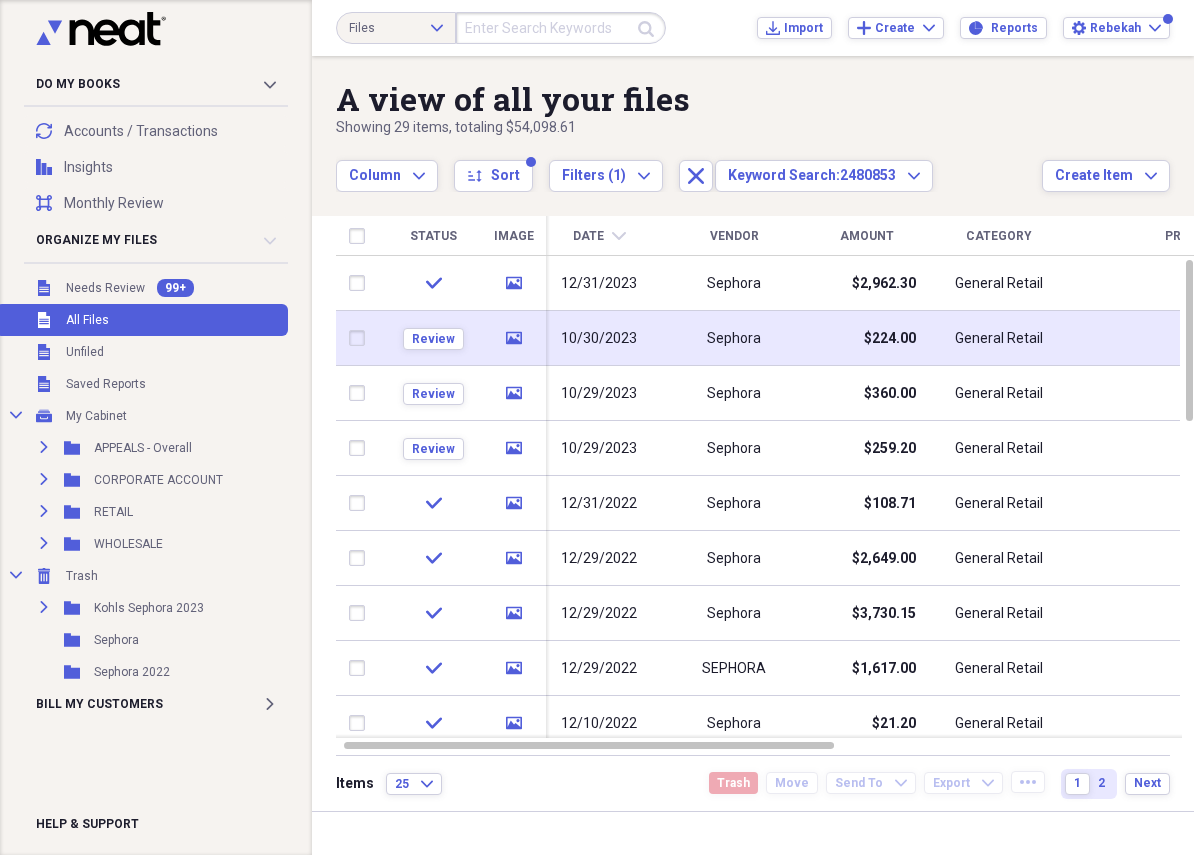 click on "Sephora" at bounding box center (734, 338) 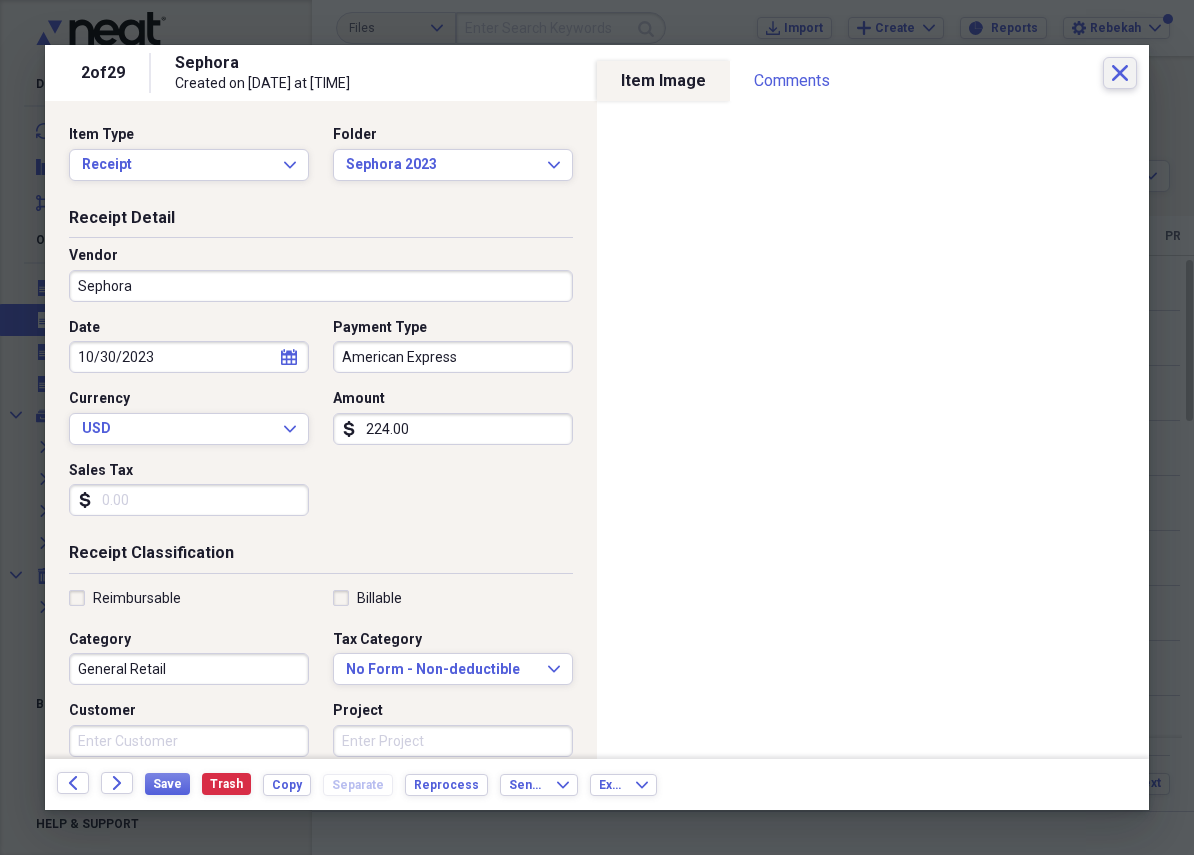 click on "Close" at bounding box center (1120, 73) 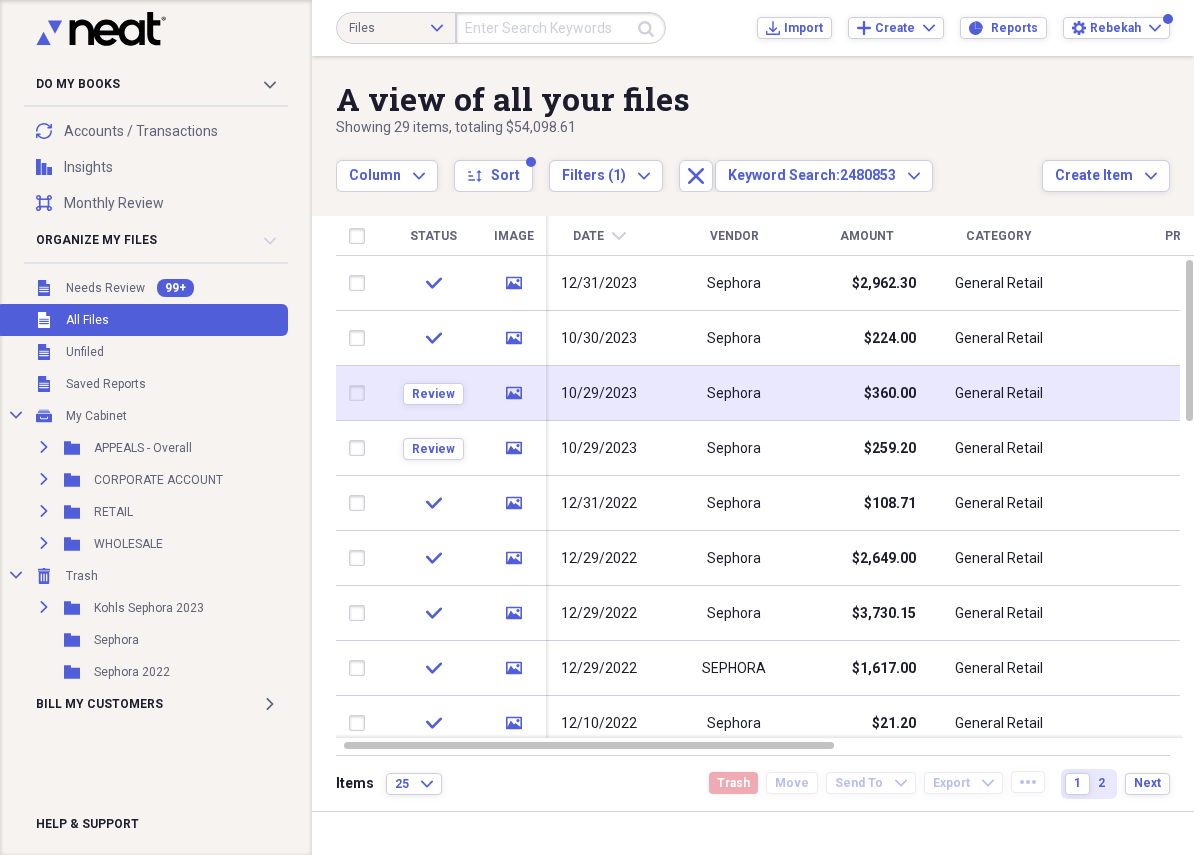 click on "Sephora" at bounding box center [734, 393] 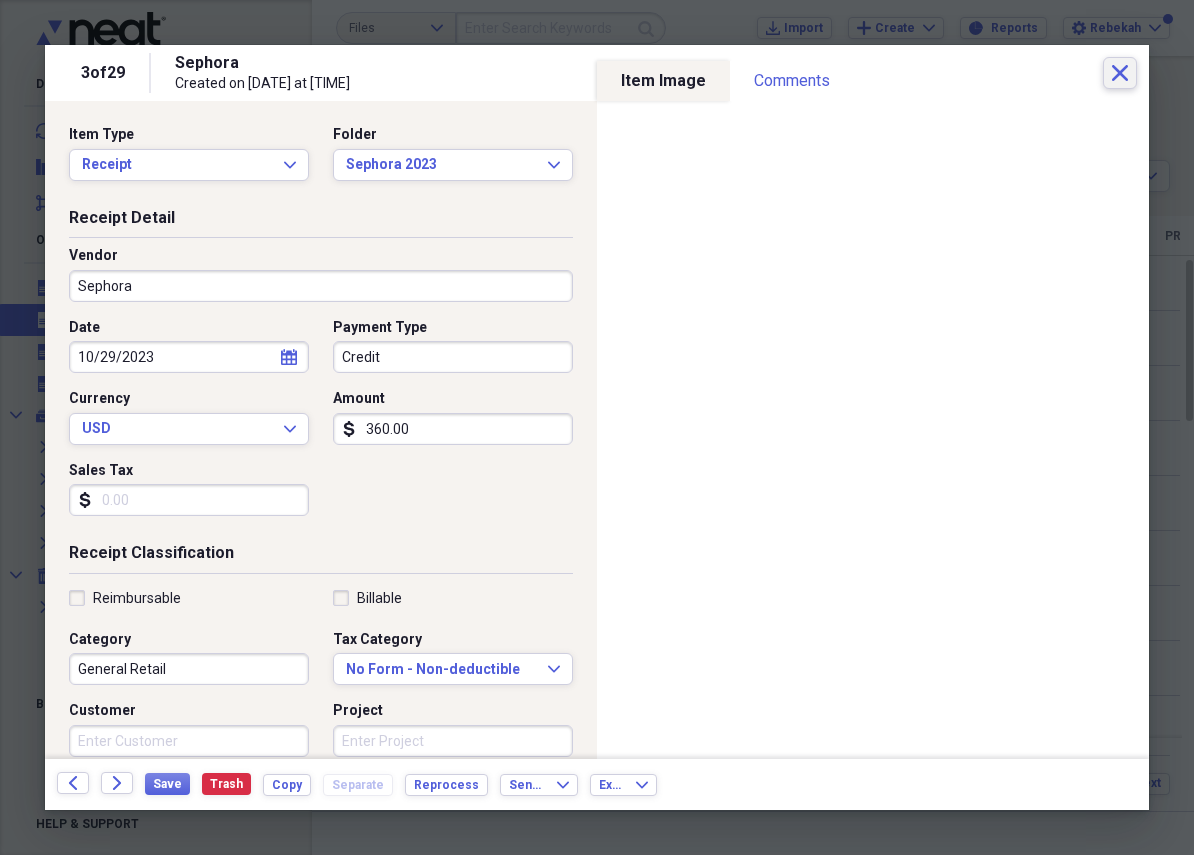 click on "Close" at bounding box center (1120, 73) 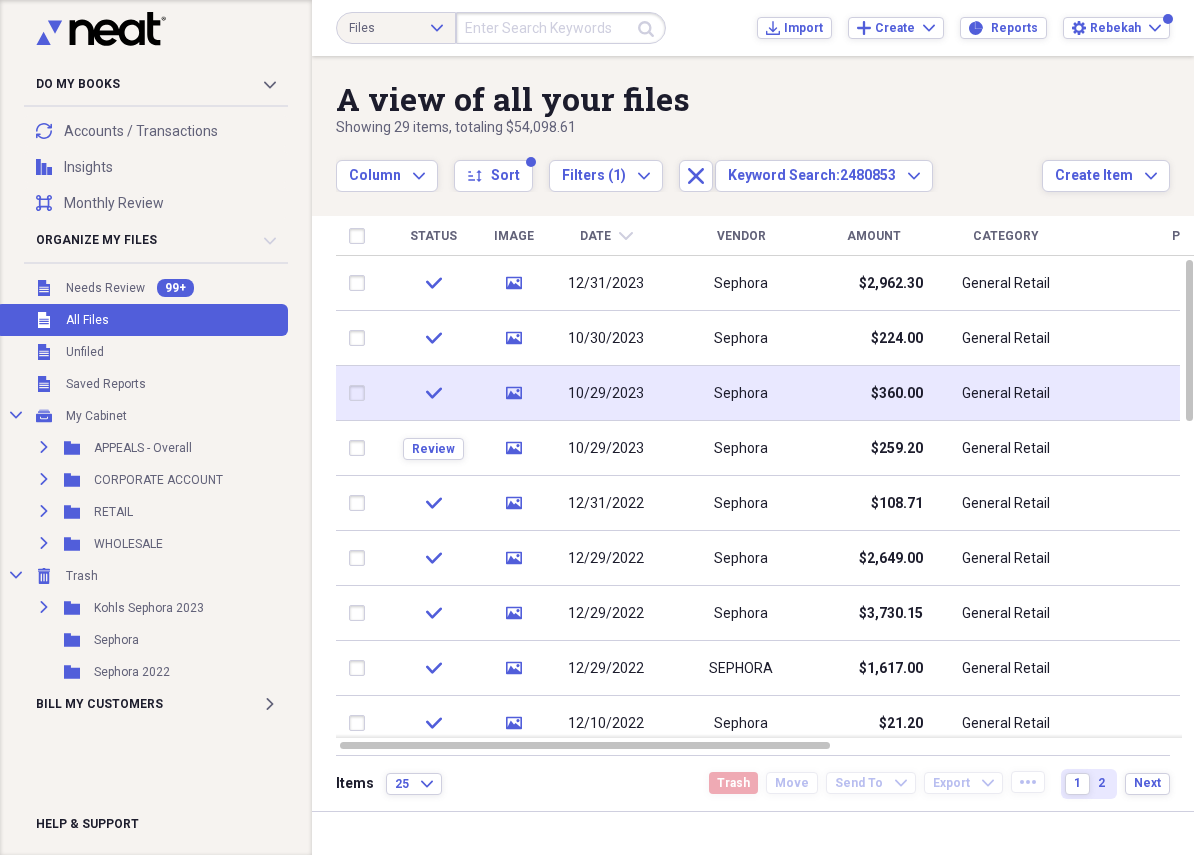 click on "Sephora" at bounding box center (741, 393) 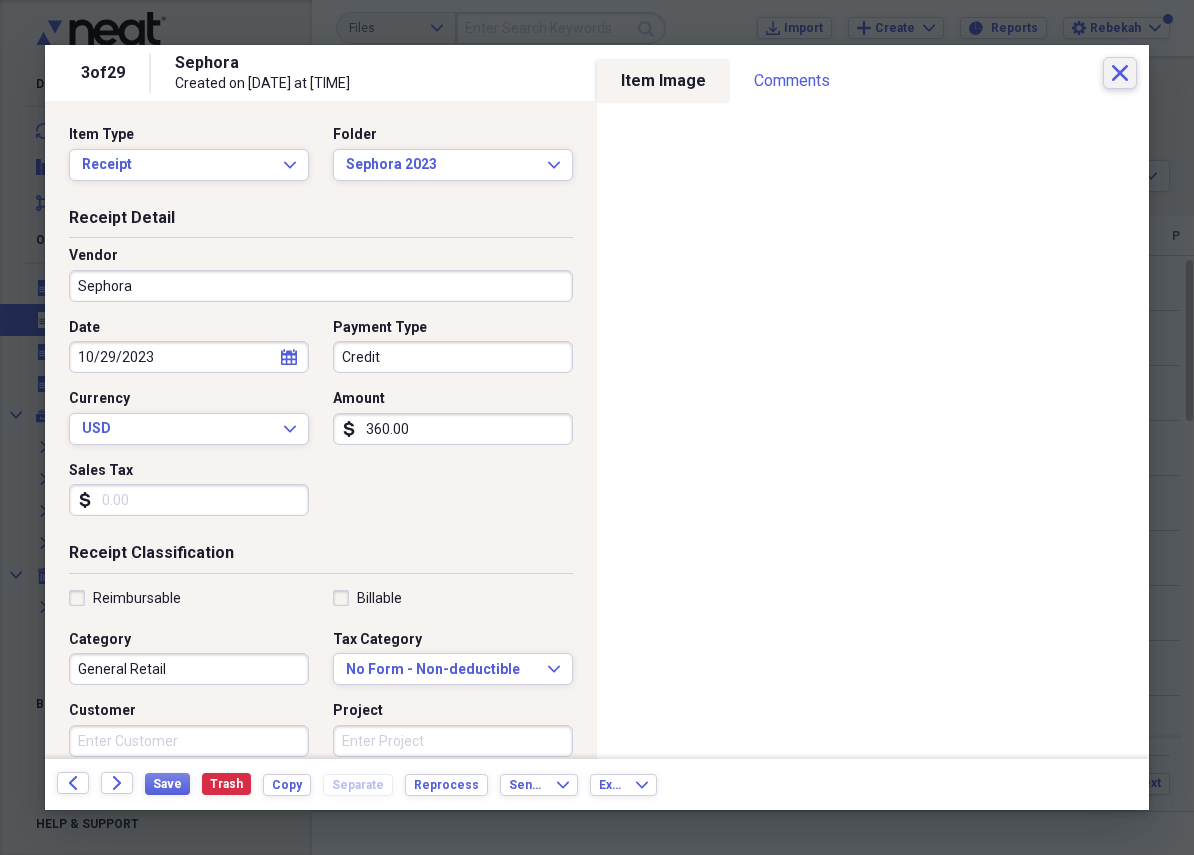 click on "Close" at bounding box center [1120, 73] 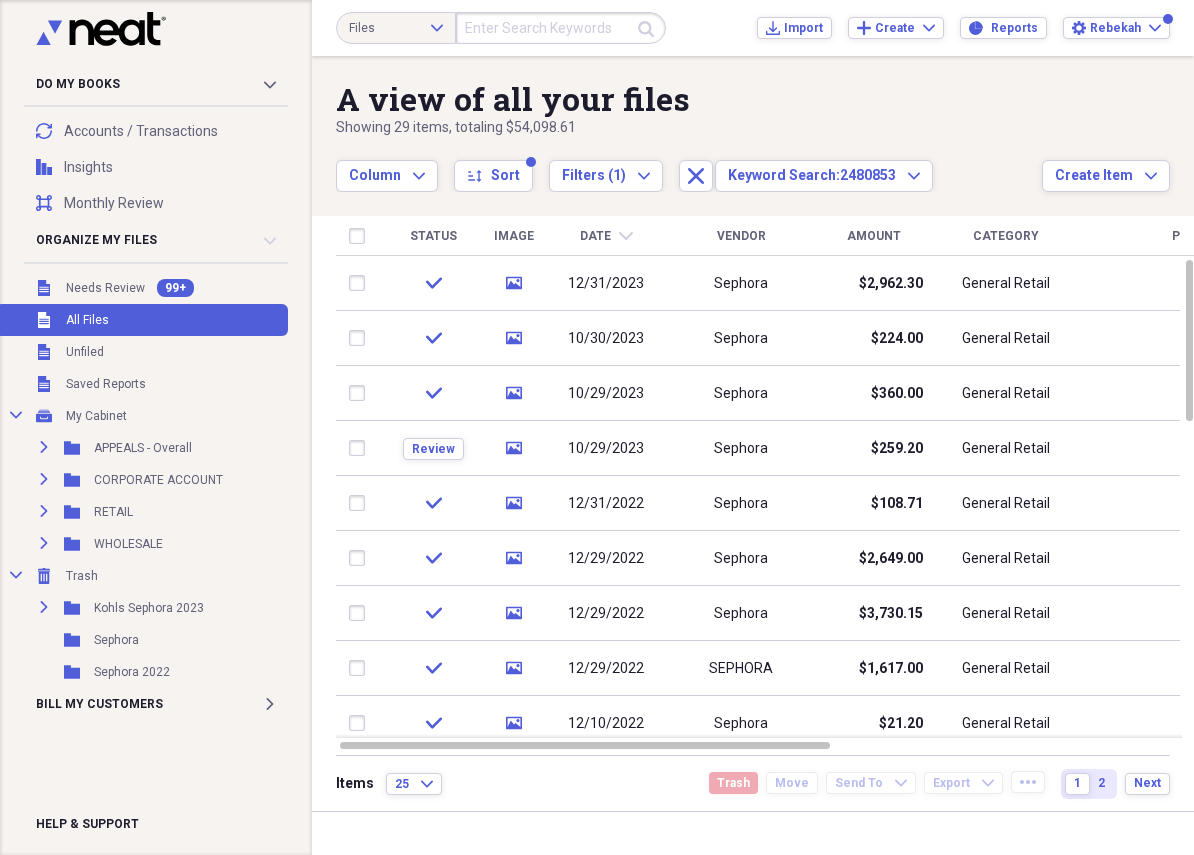 click at bounding box center (561, 28) 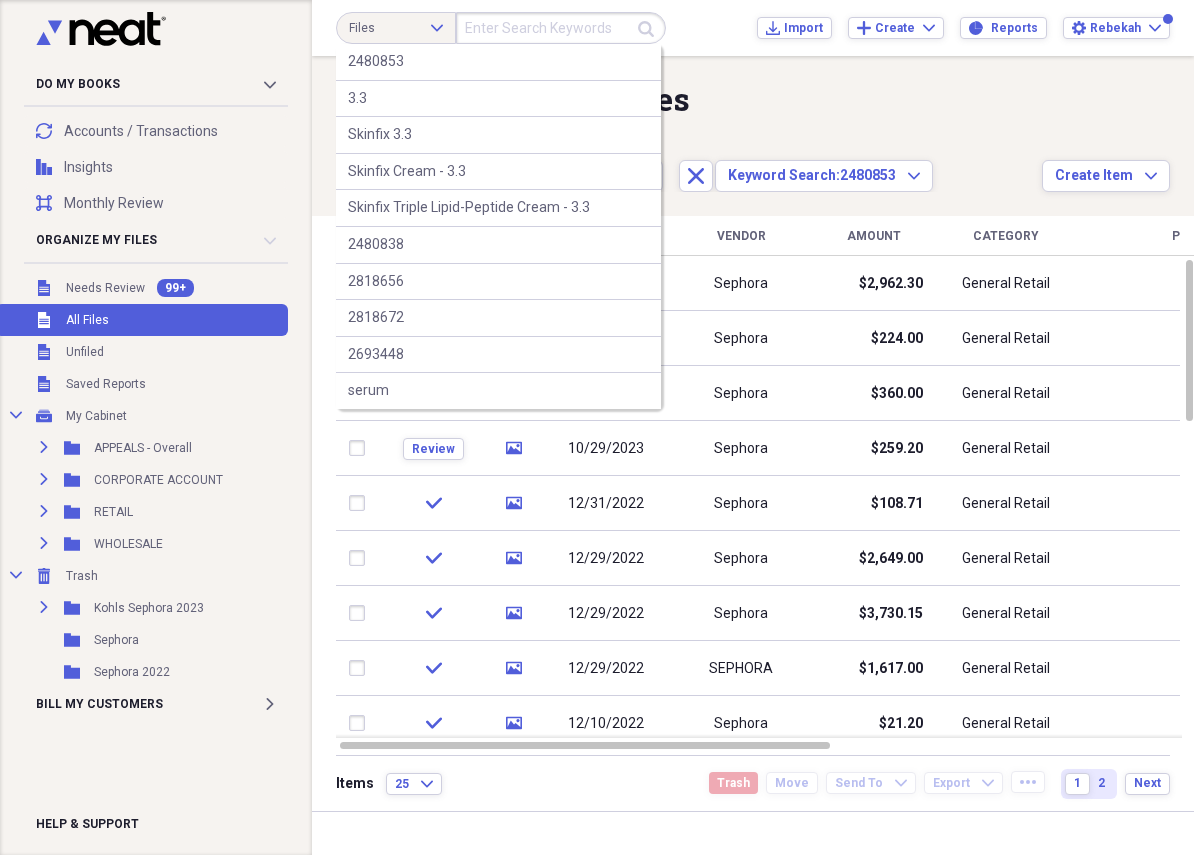paste on "2744043" 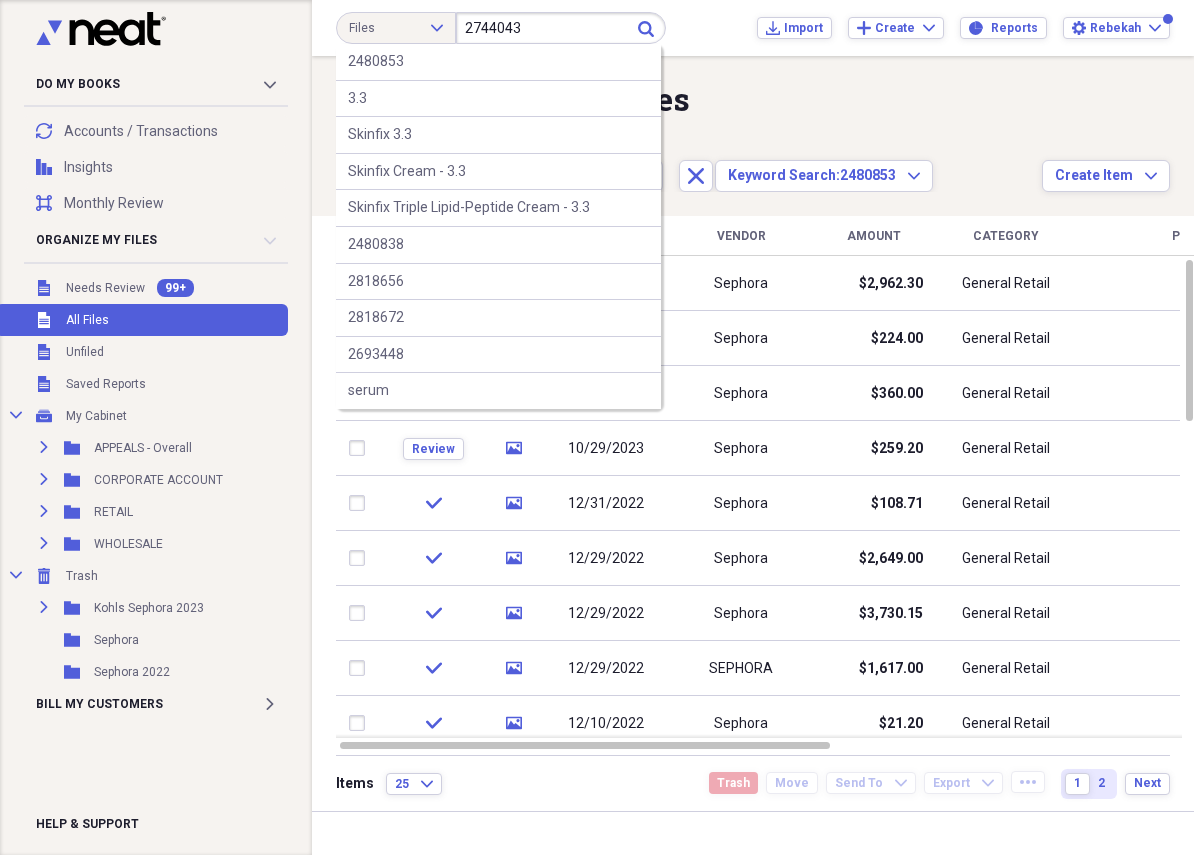 type on "2744043" 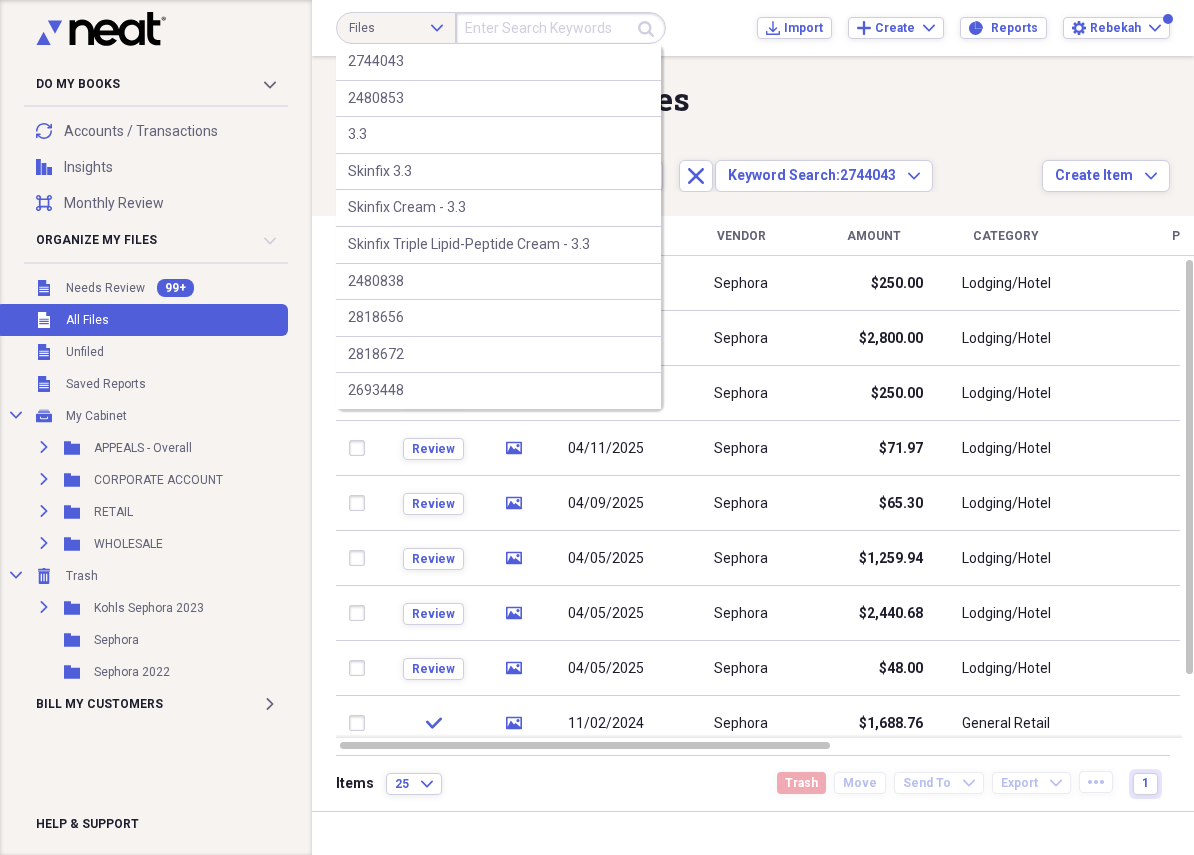 click at bounding box center (561, 28) 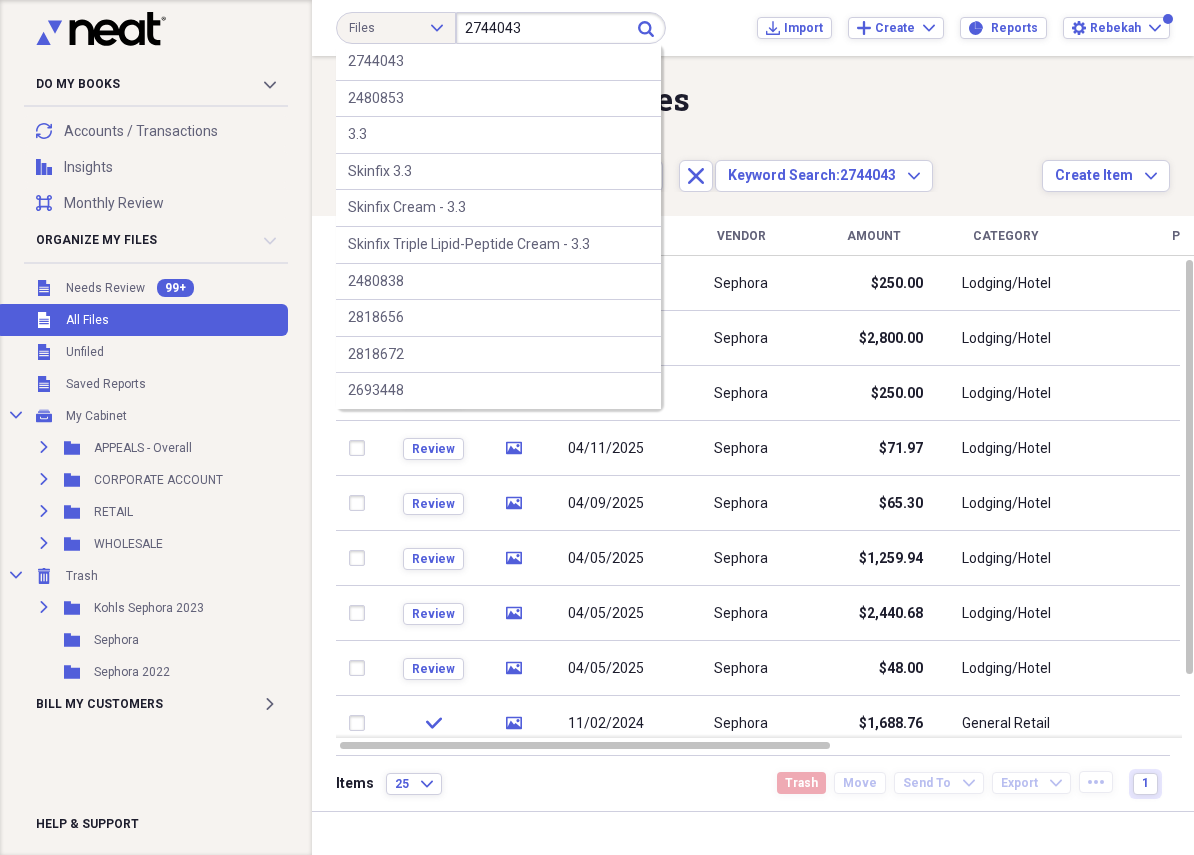 type on "2744043" 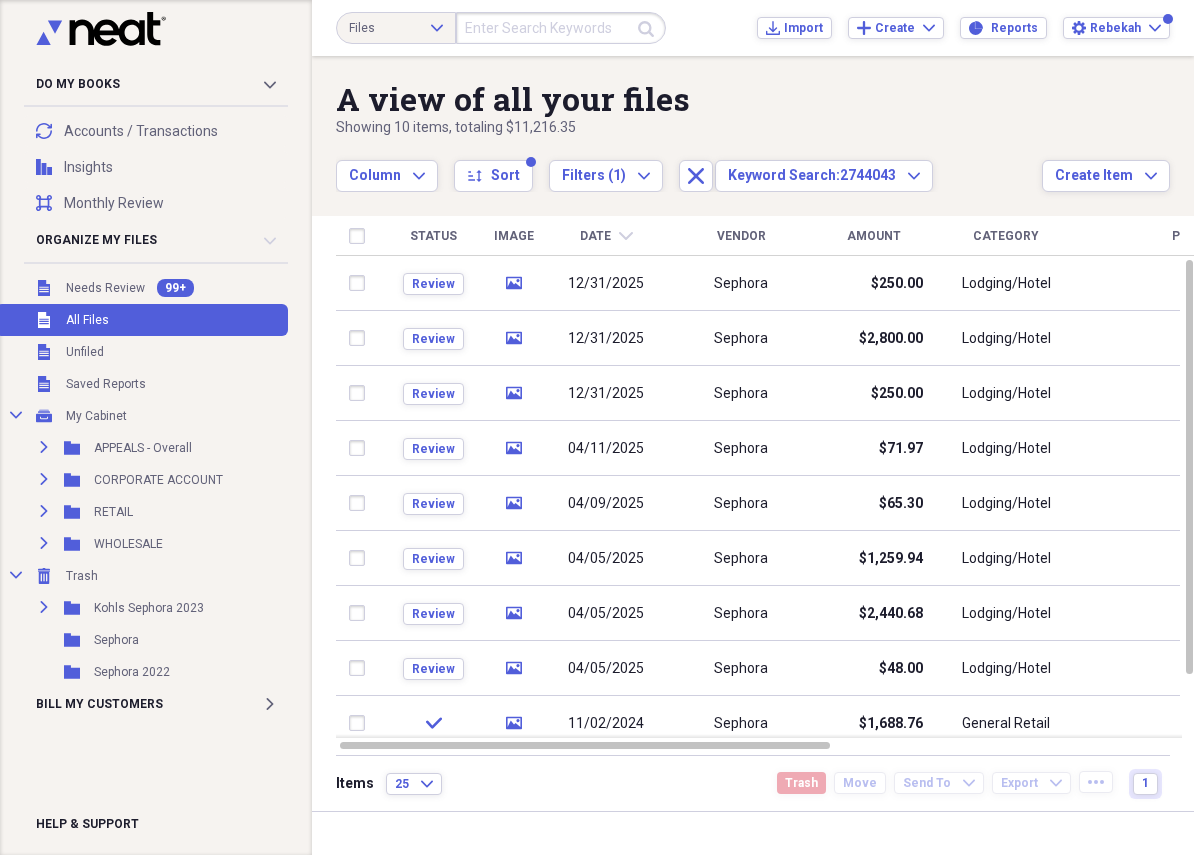 click at bounding box center [561, 28] 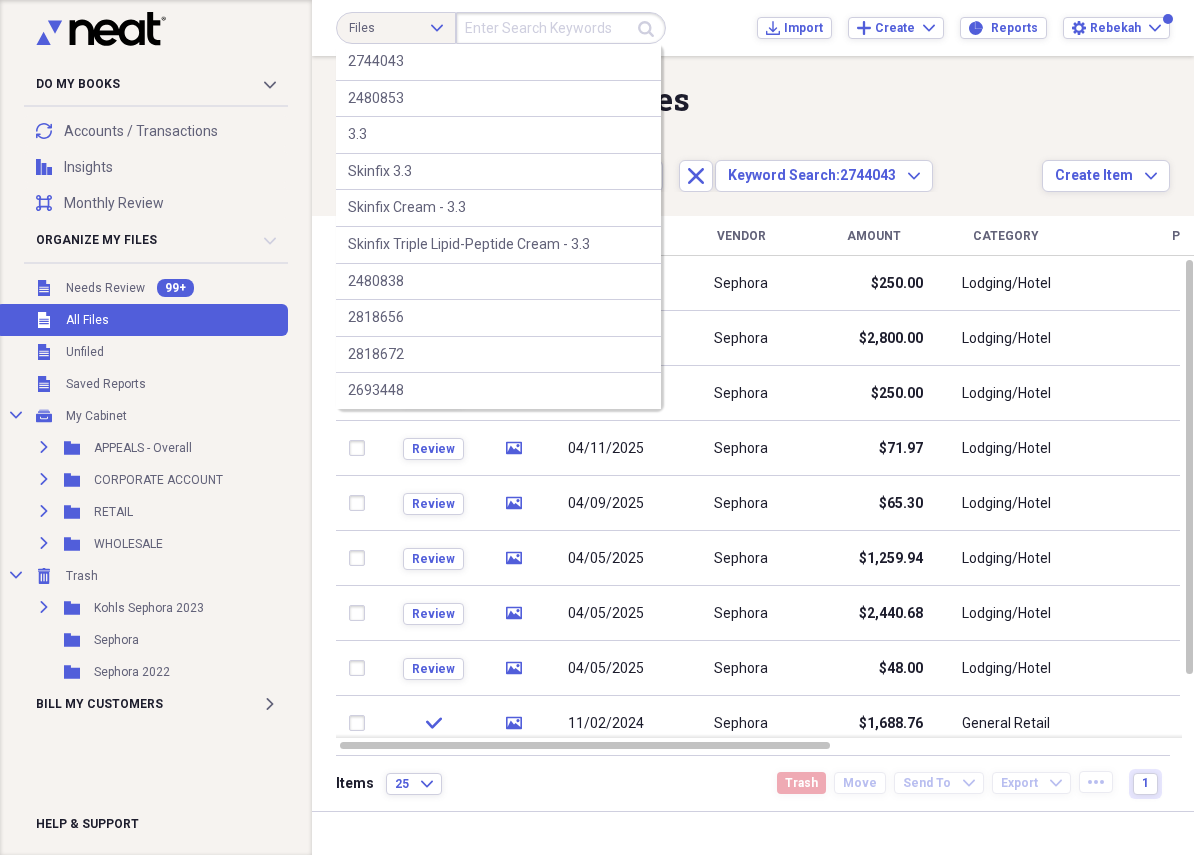 paste on "B0DPGJTJSY" 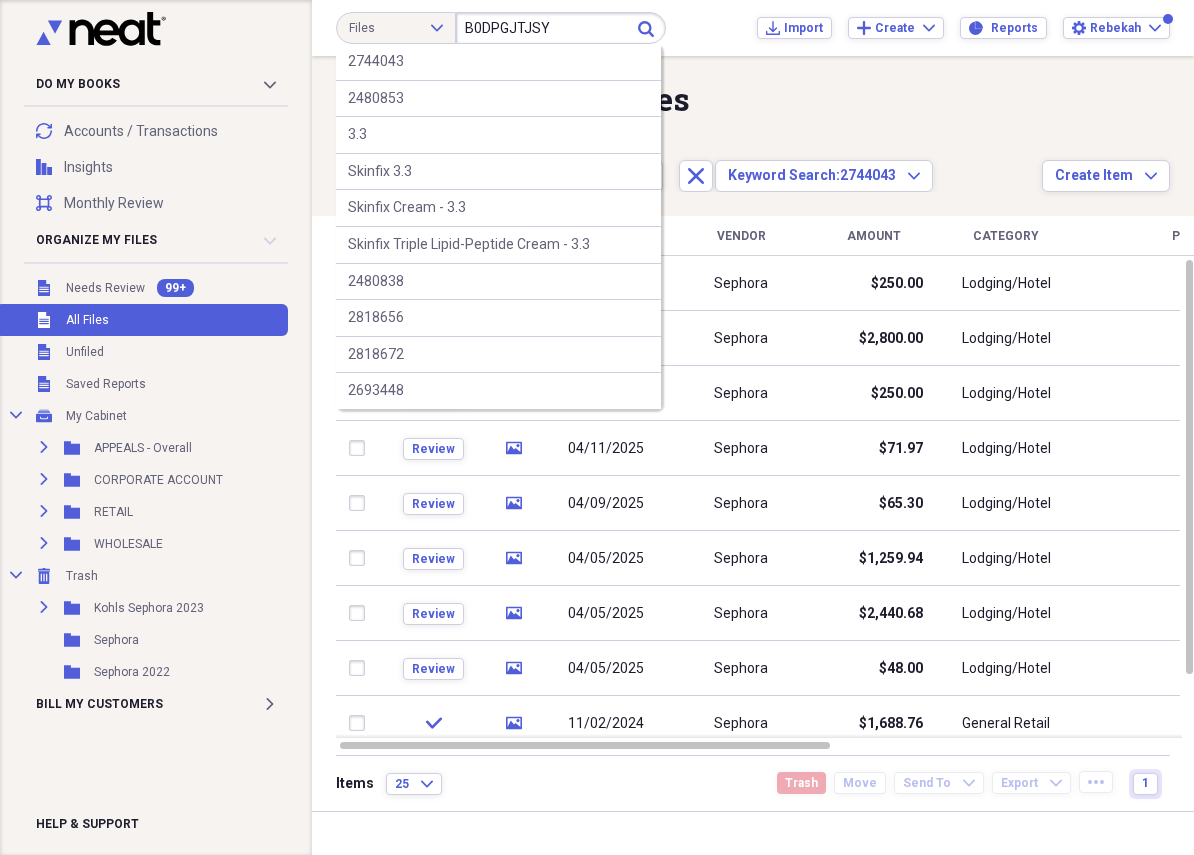 click on "B0DPGJTJSY" at bounding box center (561, 28) 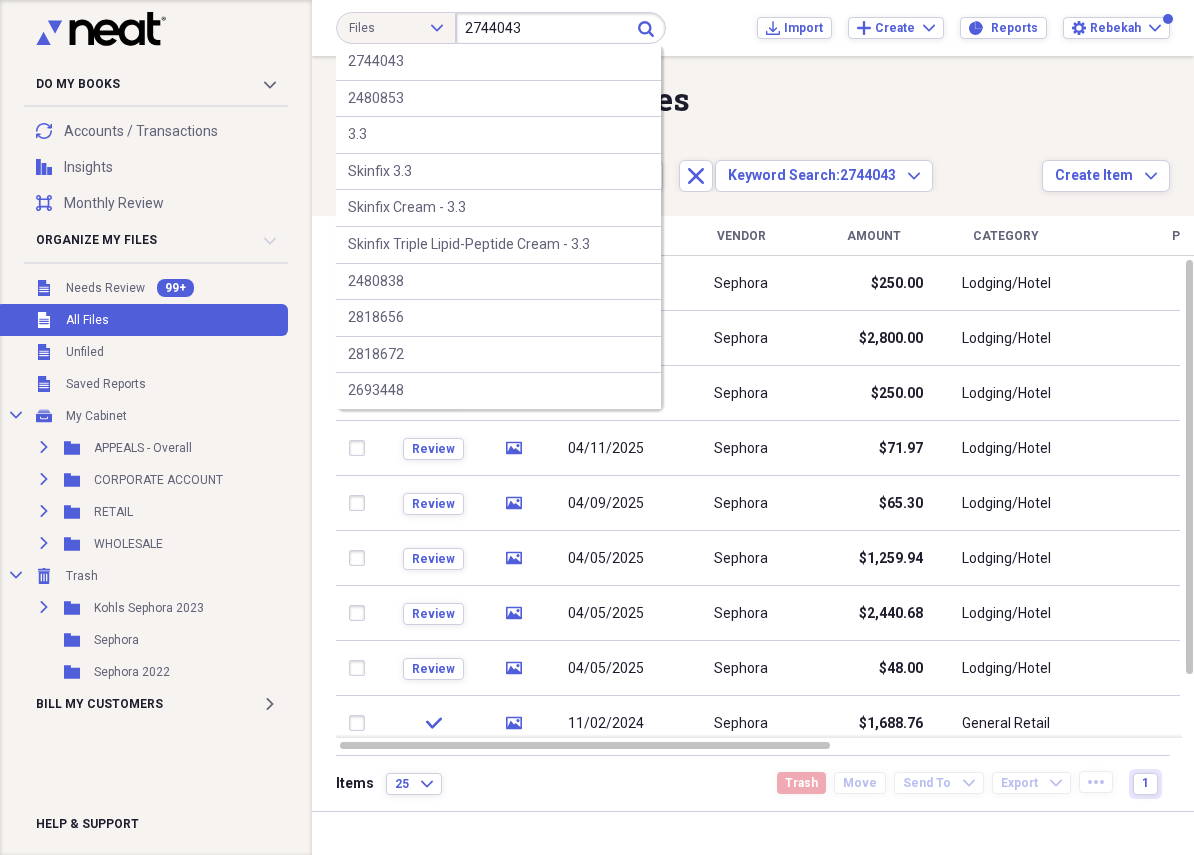 type on "2744043" 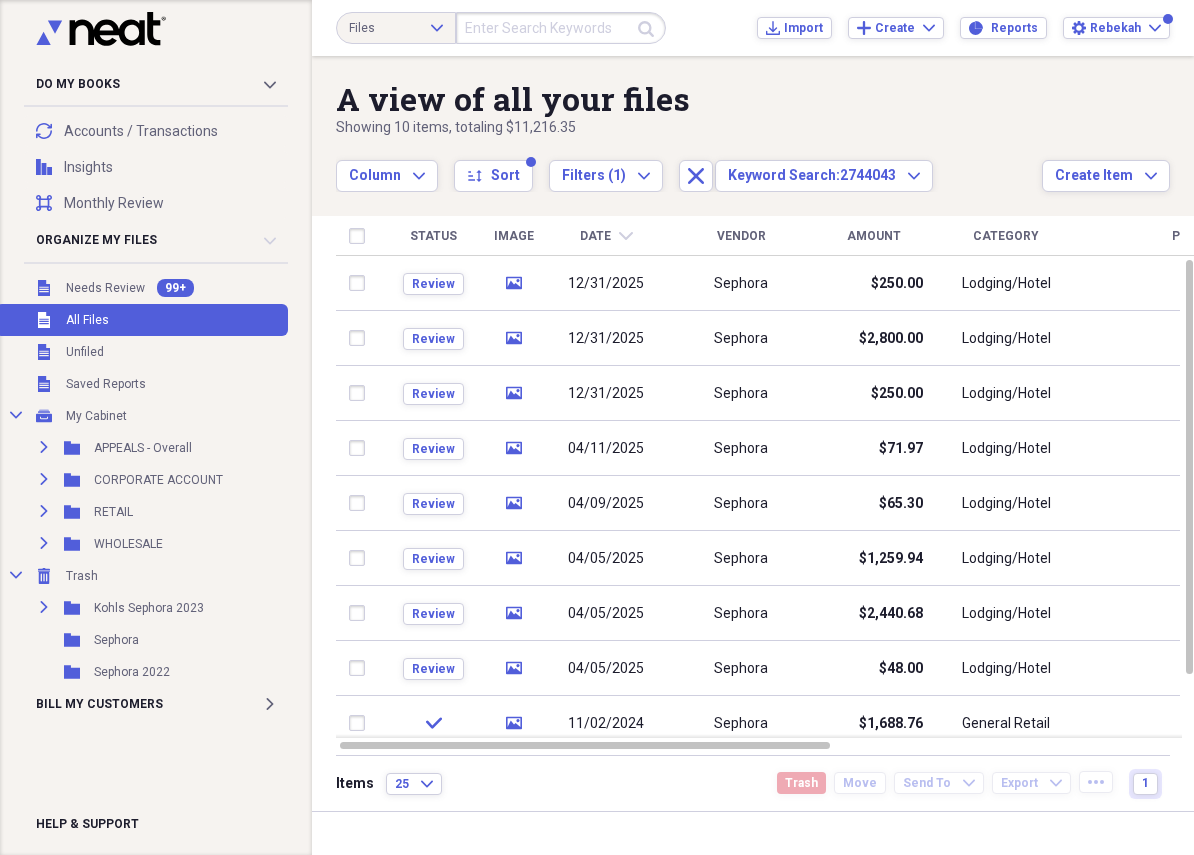 click at bounding box center [561, 28] 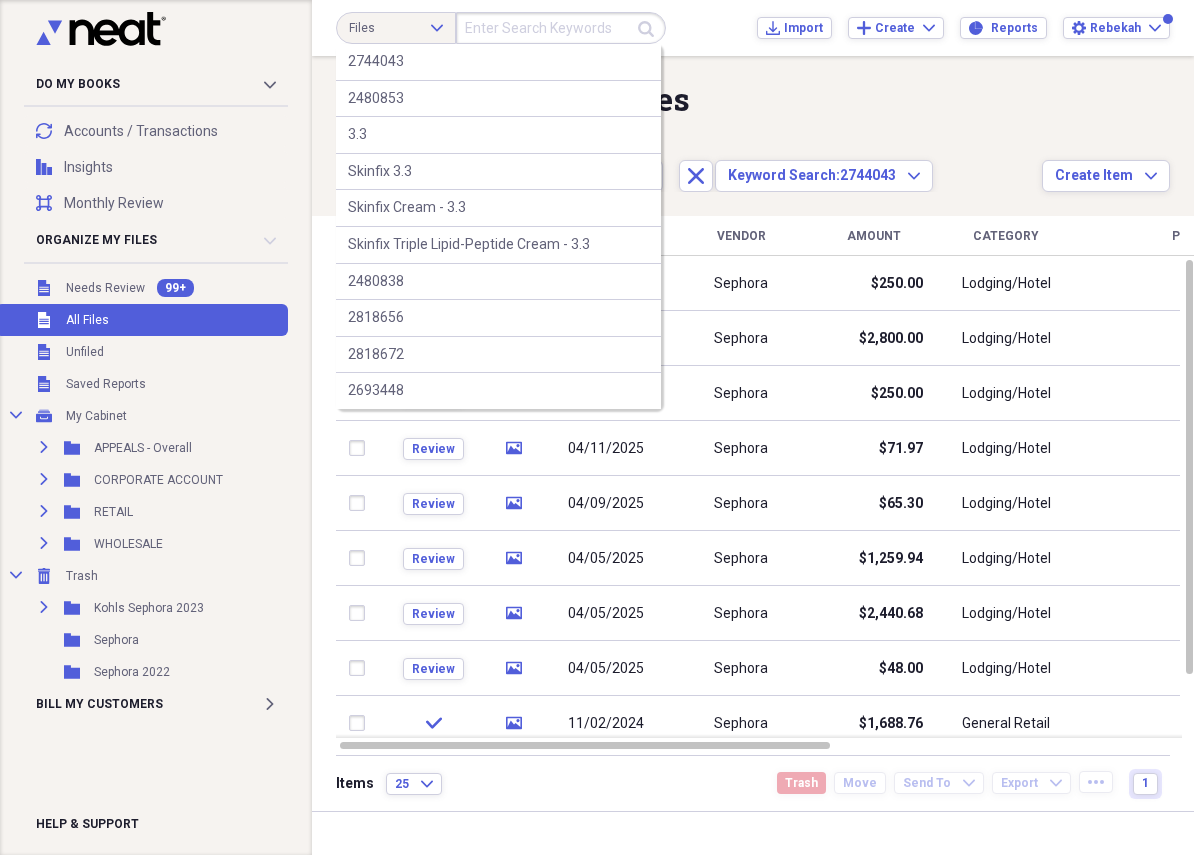 paste on "2744043" 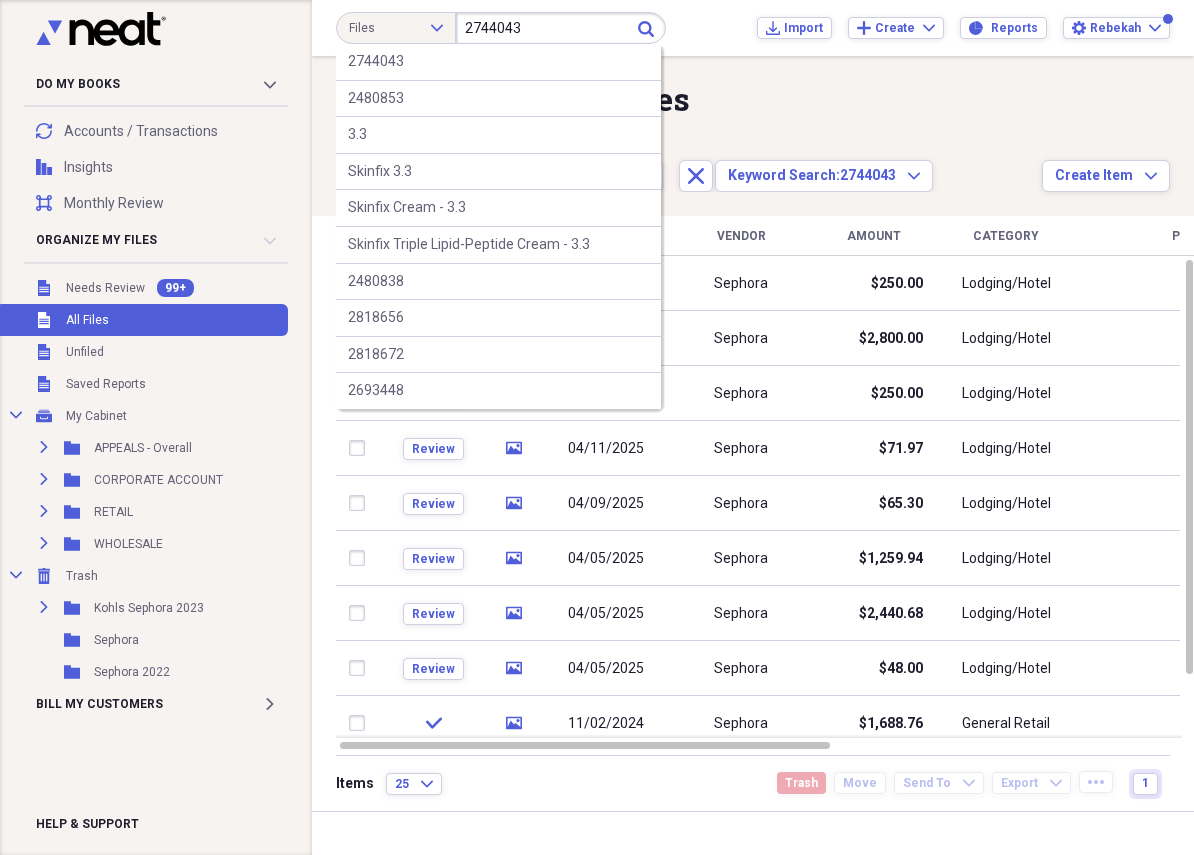 type on "2744043" 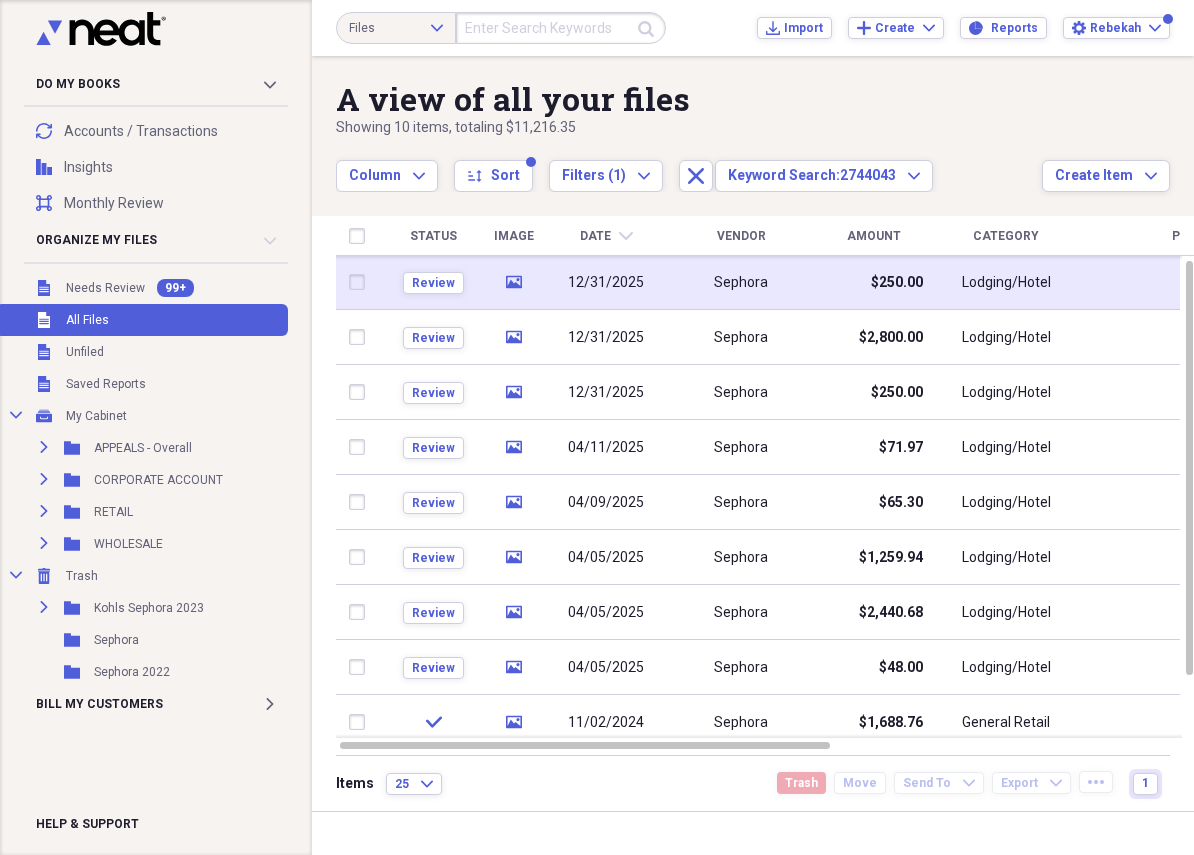 click on "Sephora" at bounding box center (741, 282) 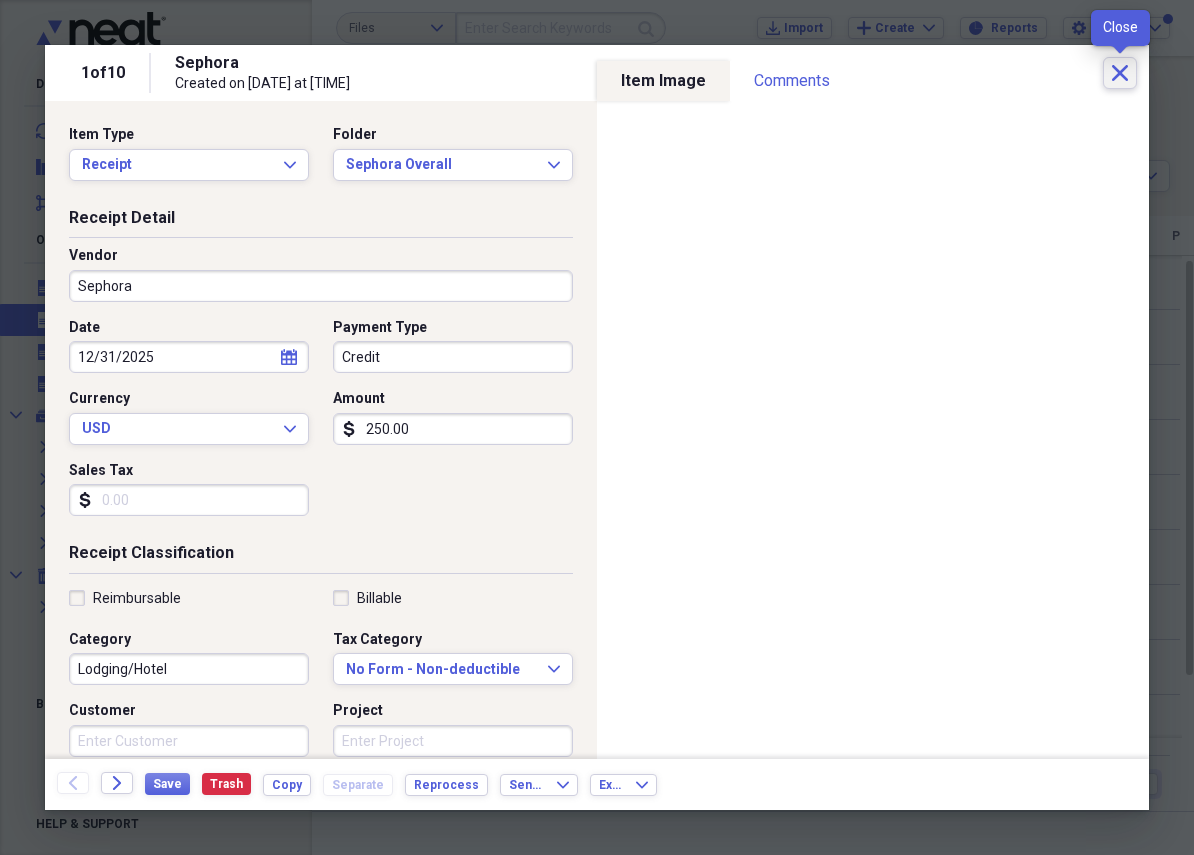 click on "Close" 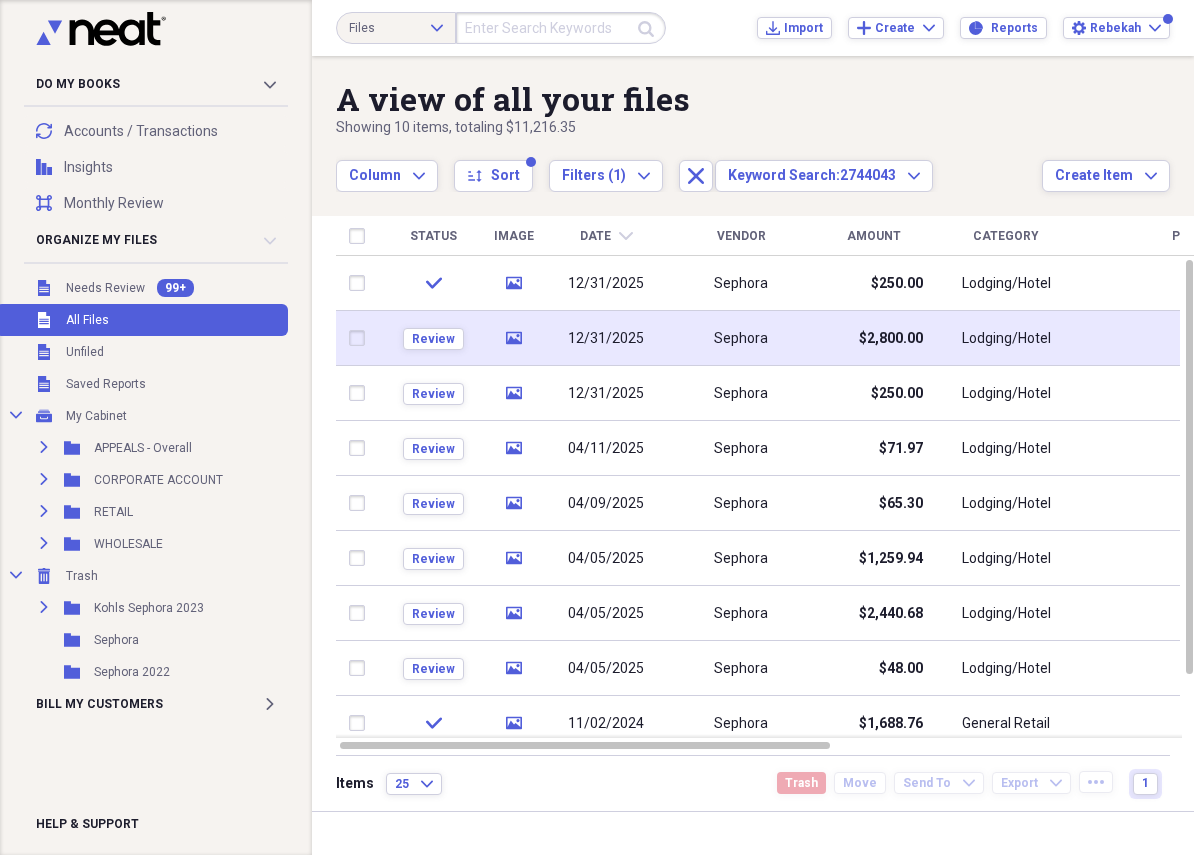 click on "Sephora" at bounding box center (741, 338) 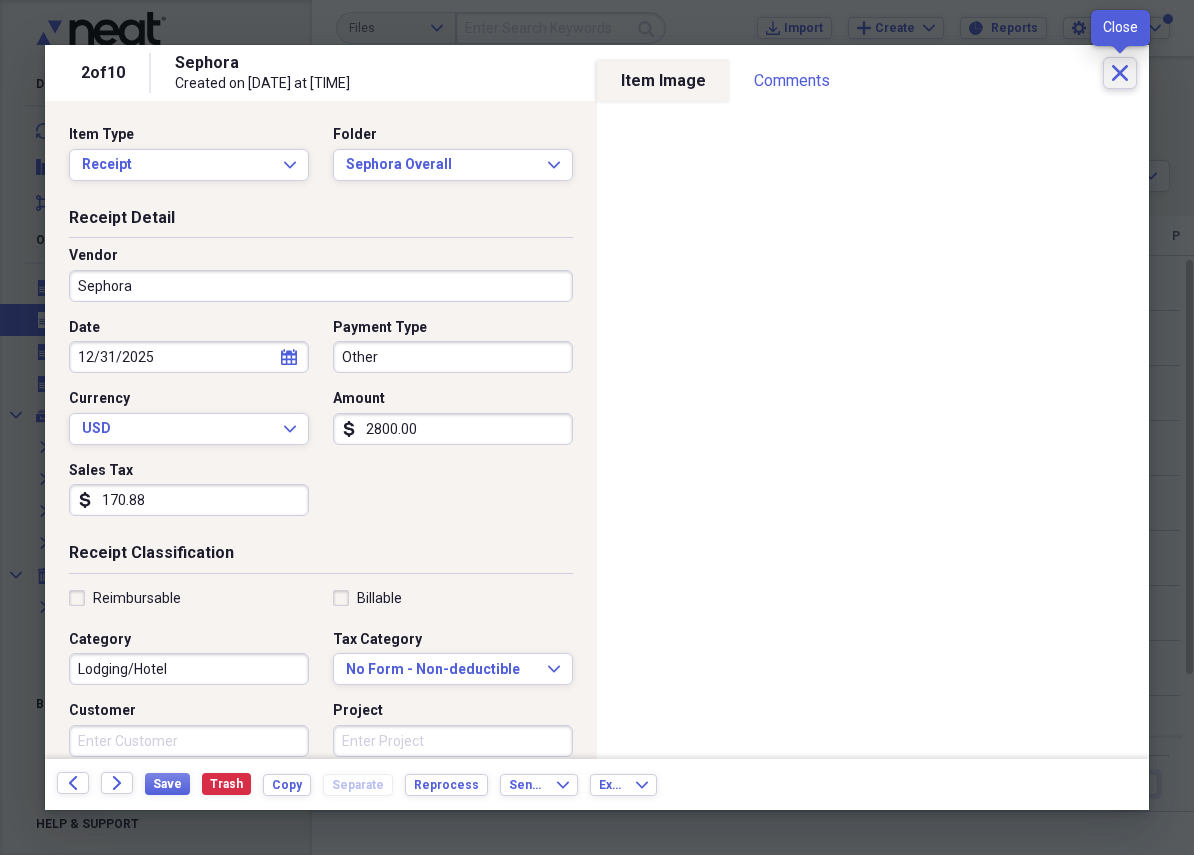click 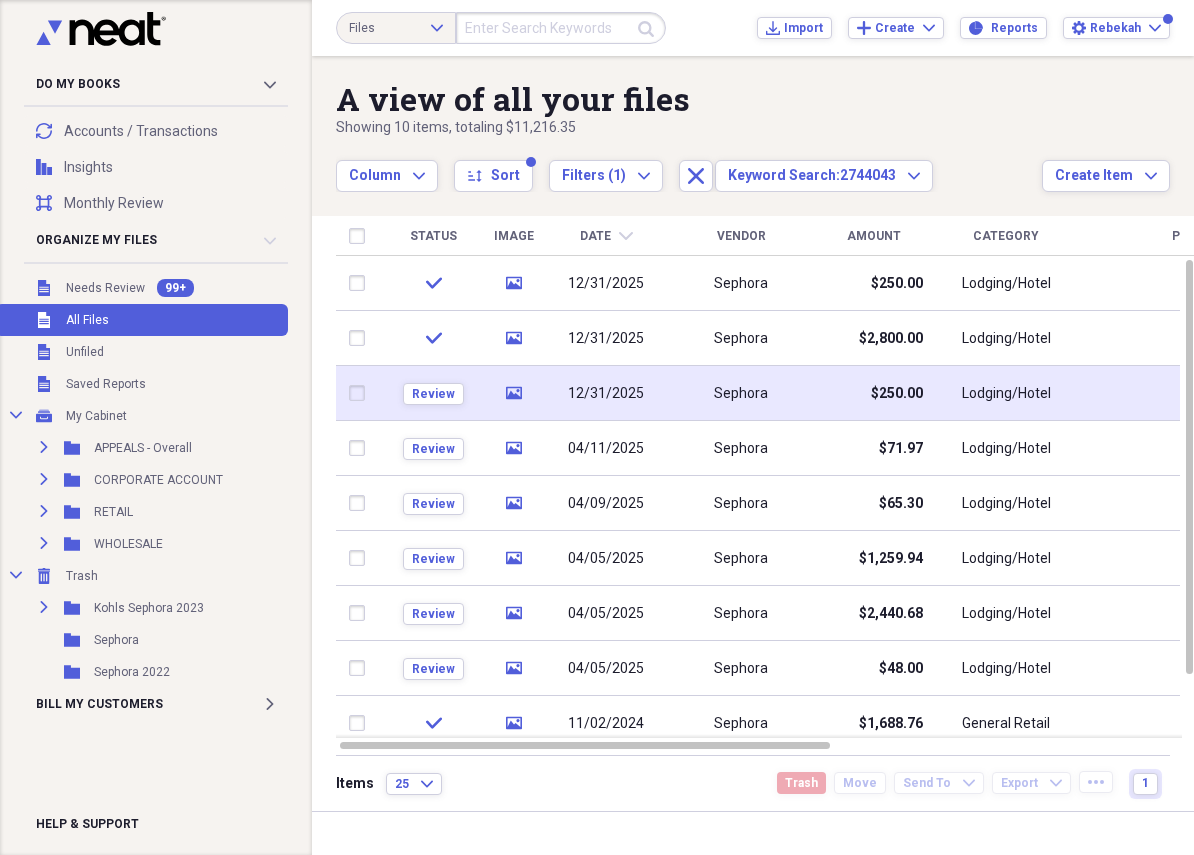 click on "Sephora" at bounding box center (741, 393) 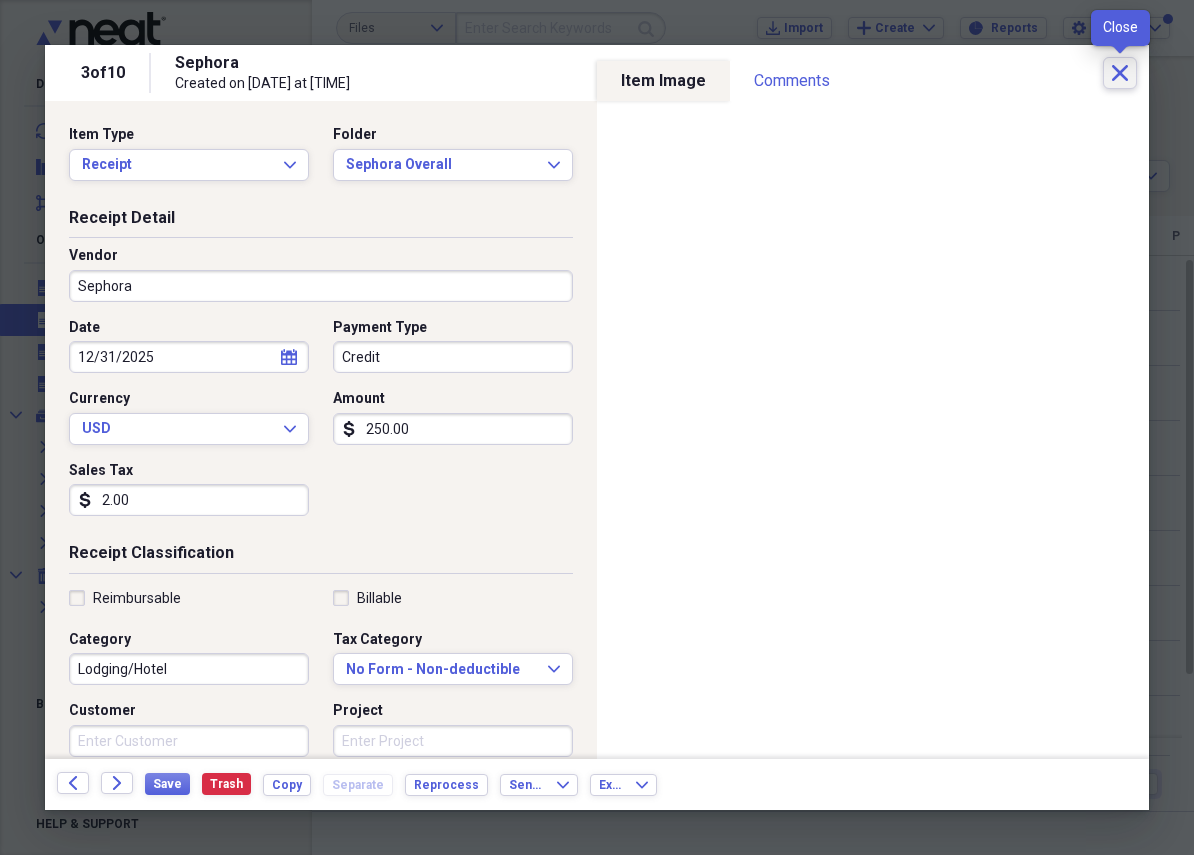 click on "Close" 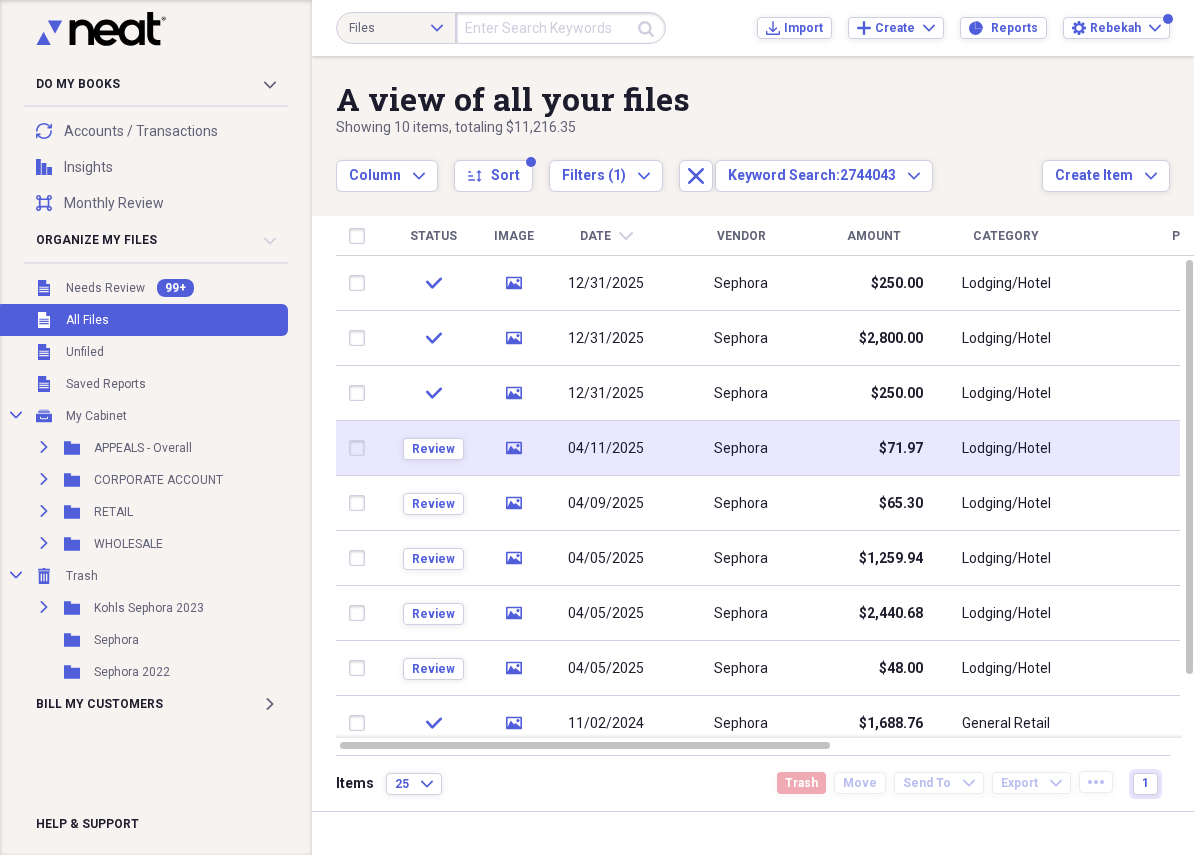 click on "Sephora" at bounding box center (741, 448) 